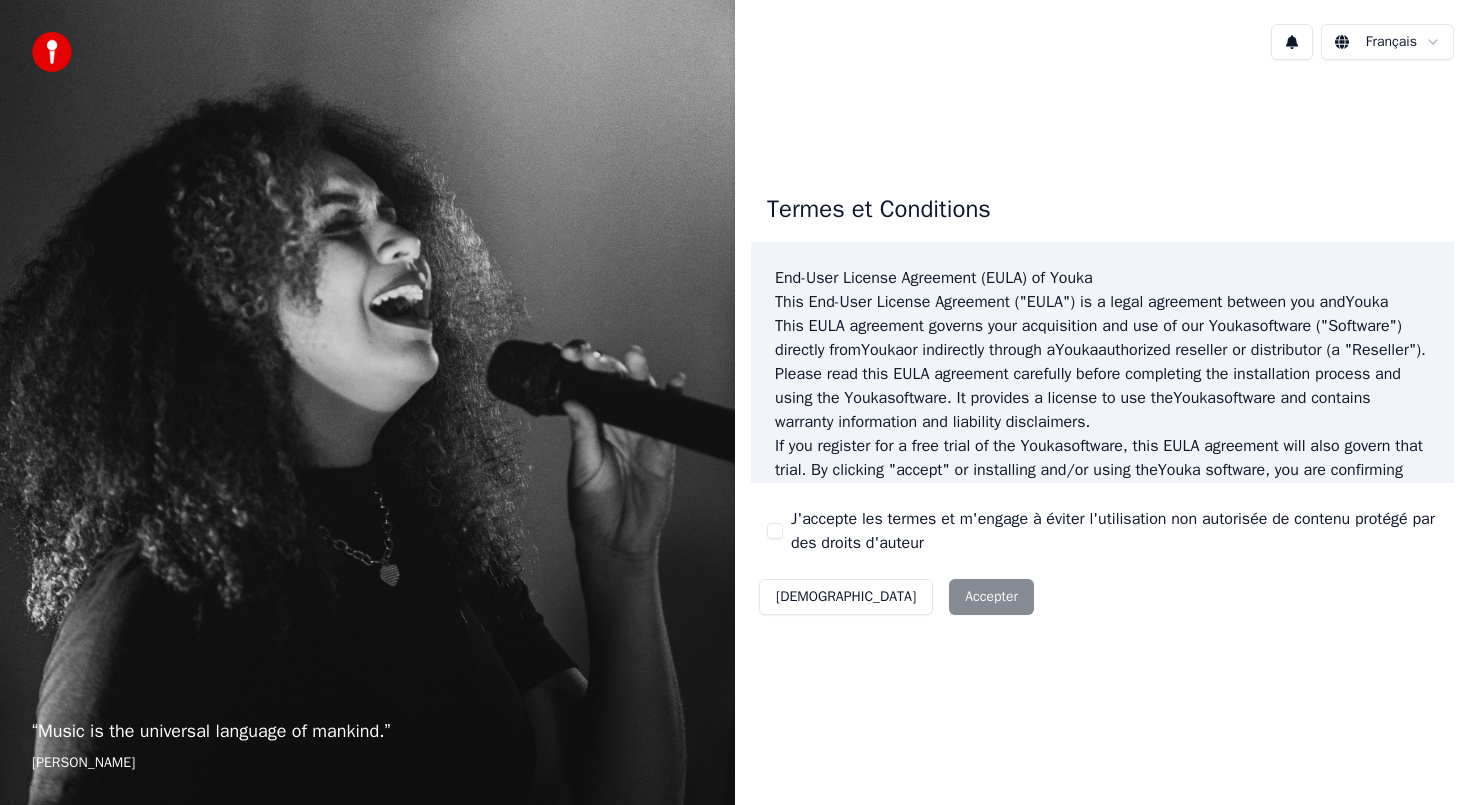 scroll, scrollTop: 0, scrollLeft: 0, axis: both 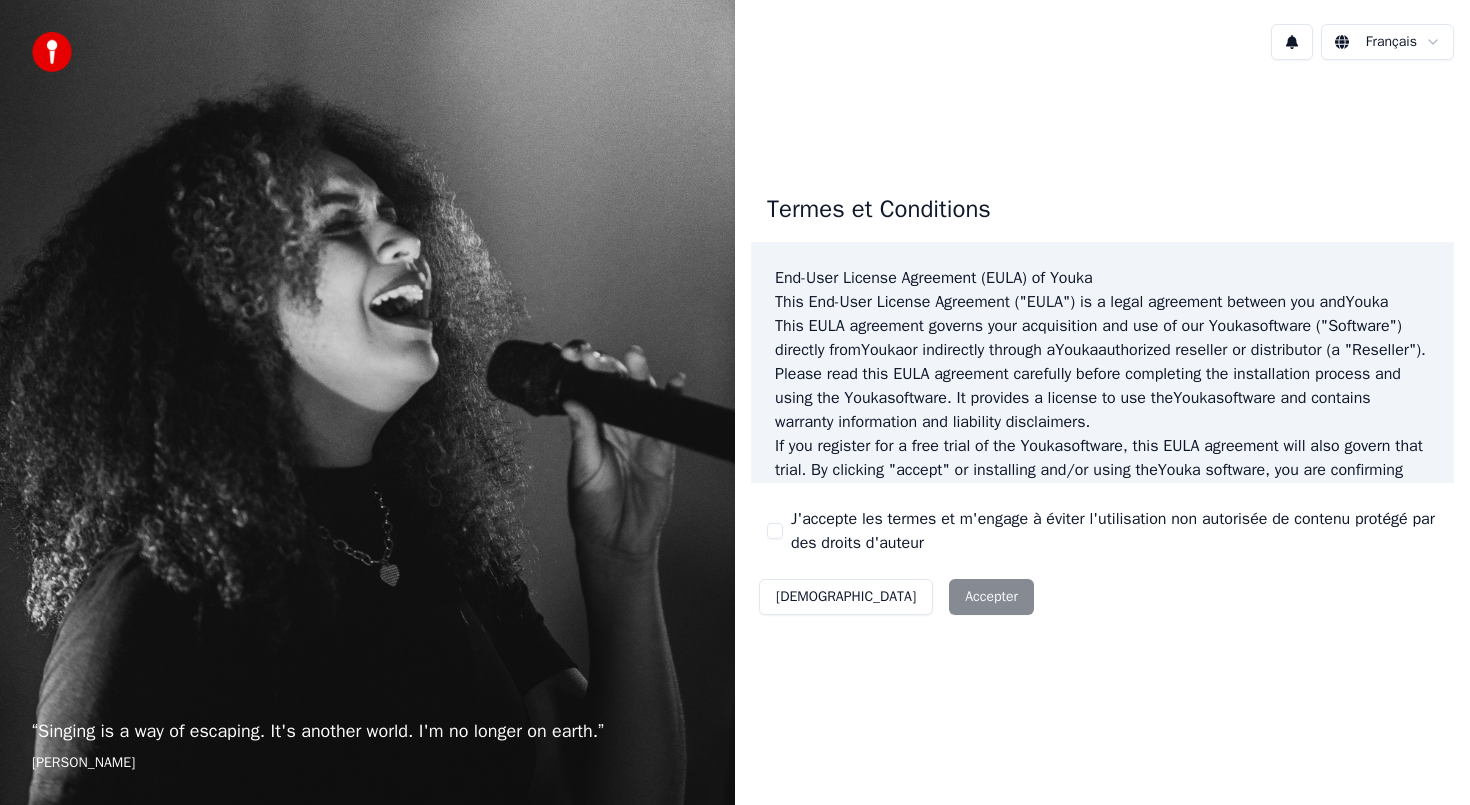 click on "Décliner Accepter" at bounding box center [896, 597] 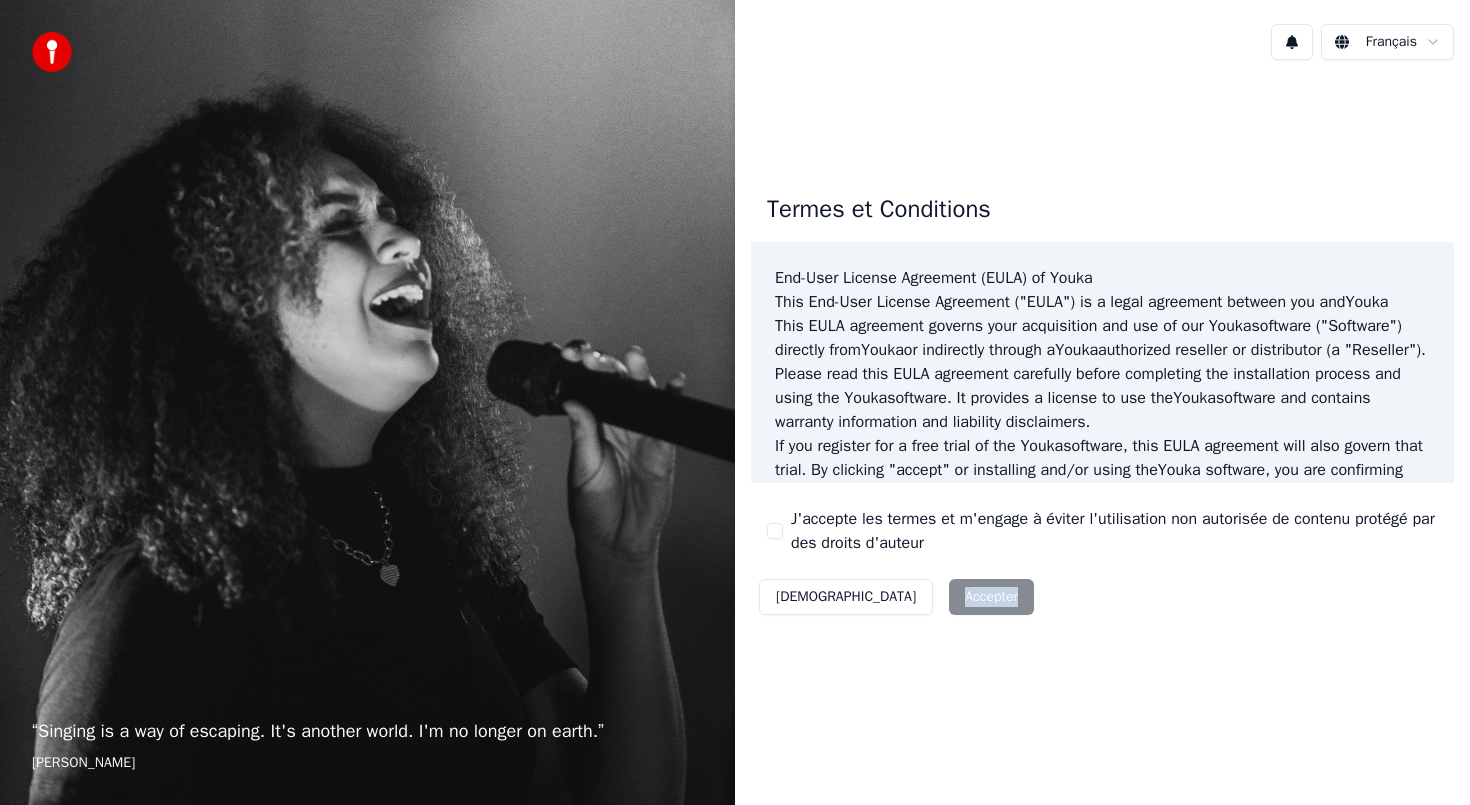 click on "J'accepte les termes et m'engage à éviter l'utilisation non autorisée de contenu protégé par des droits d'auteur" at bounding box center (775, 531) 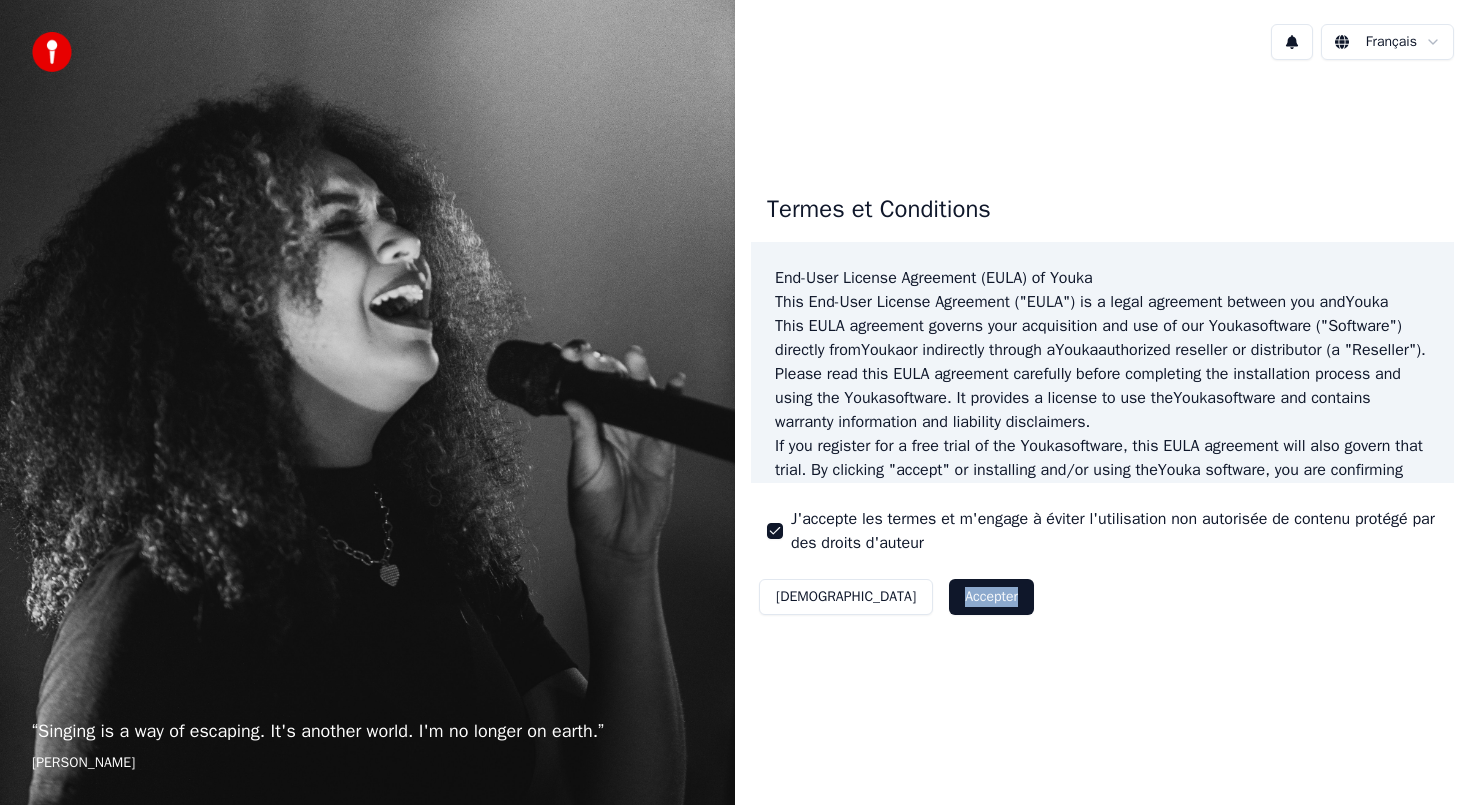 click on "Accepter" at bounding box center [991, 597] 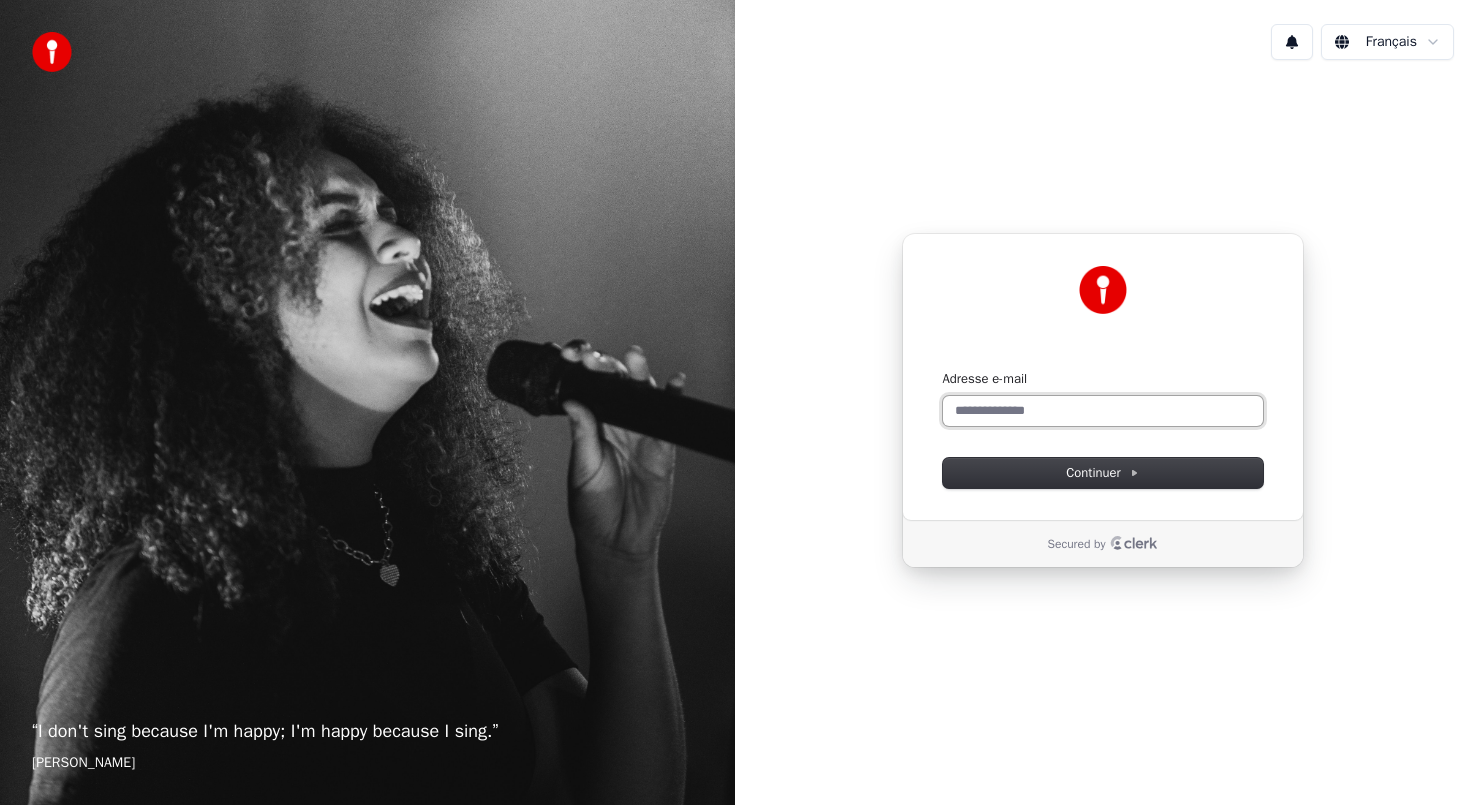 click on "Adresse e-mail" at bounding box center (1103, 411) 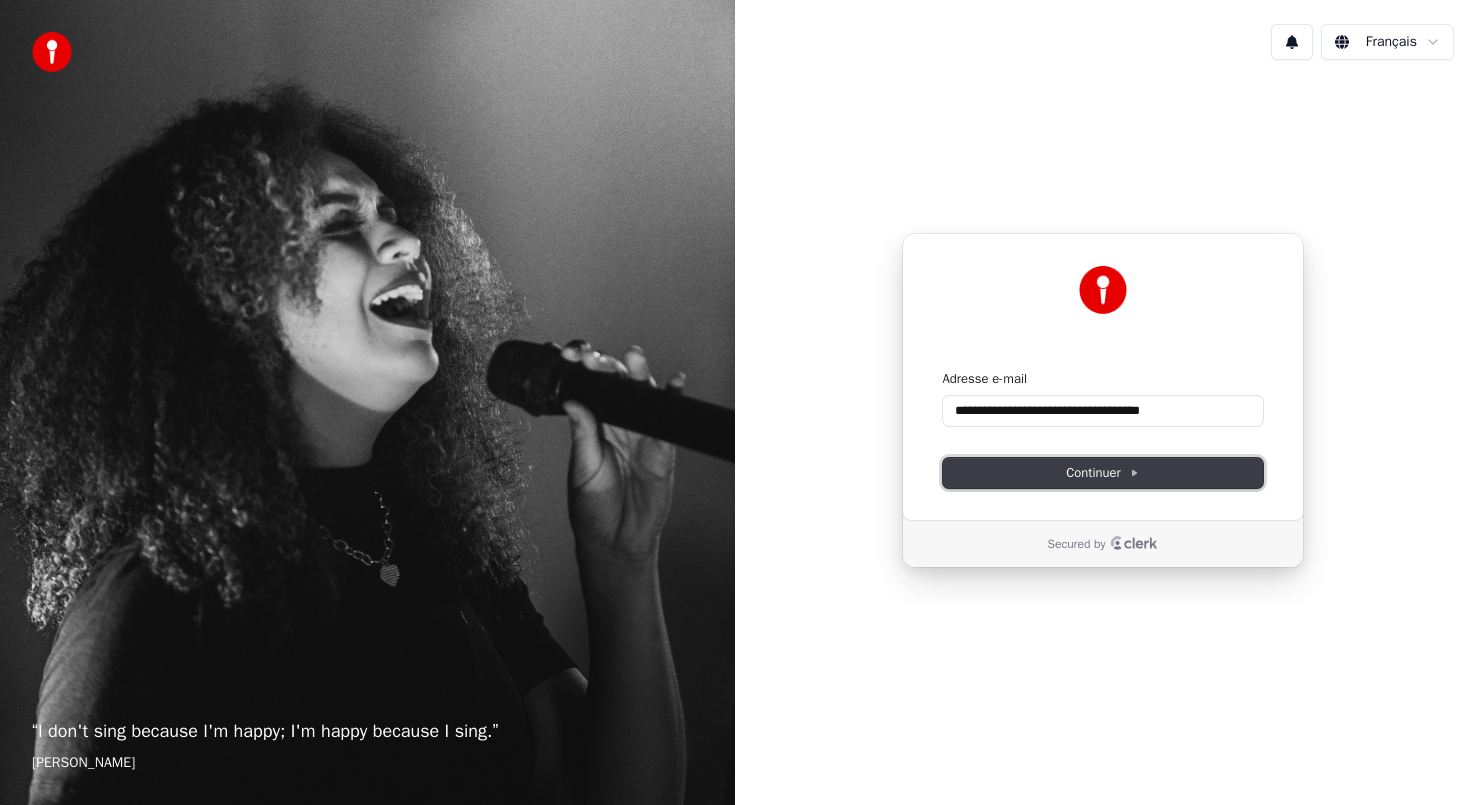 click on "Continuer" at bounding box center (1102, 473) 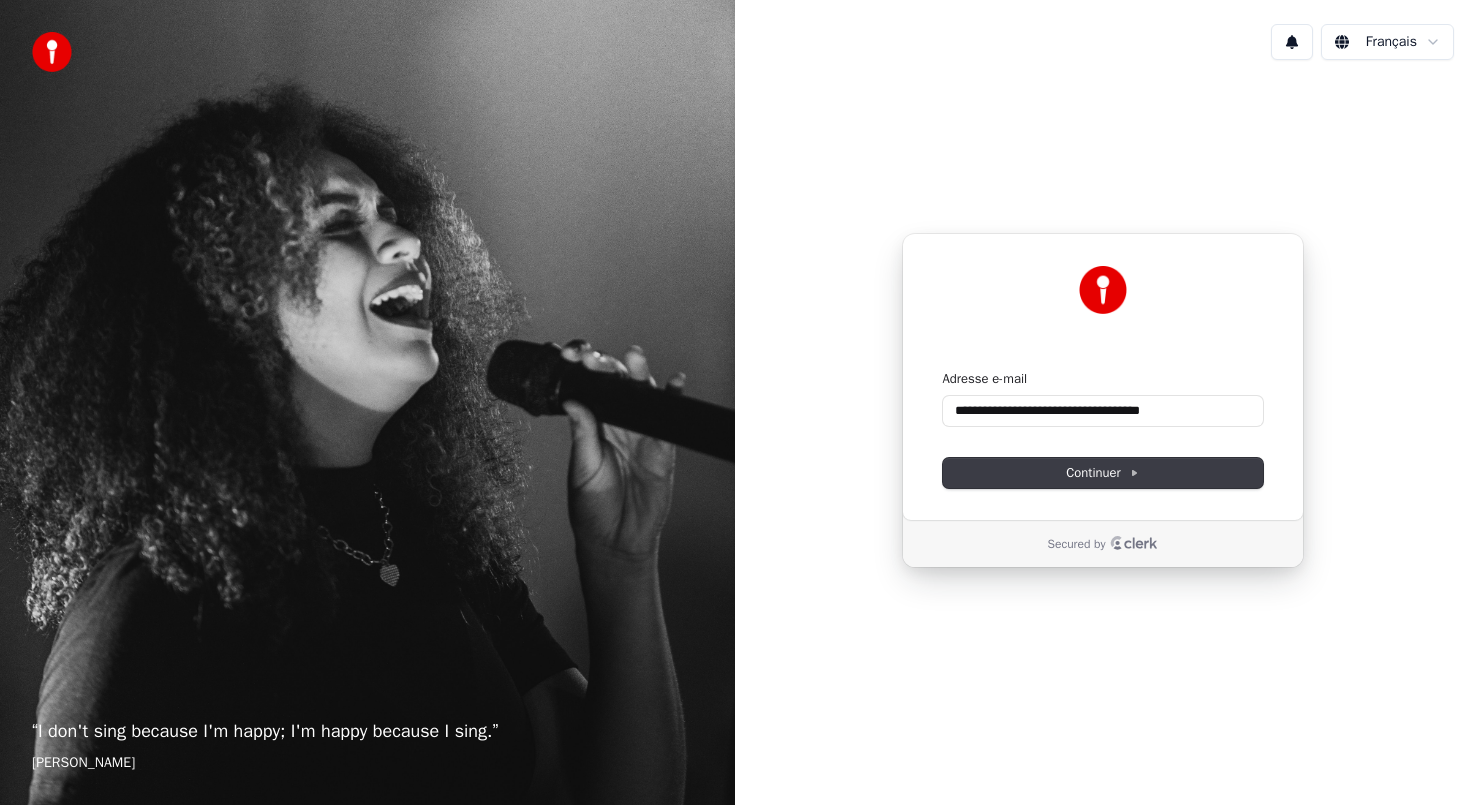 type on "**********" 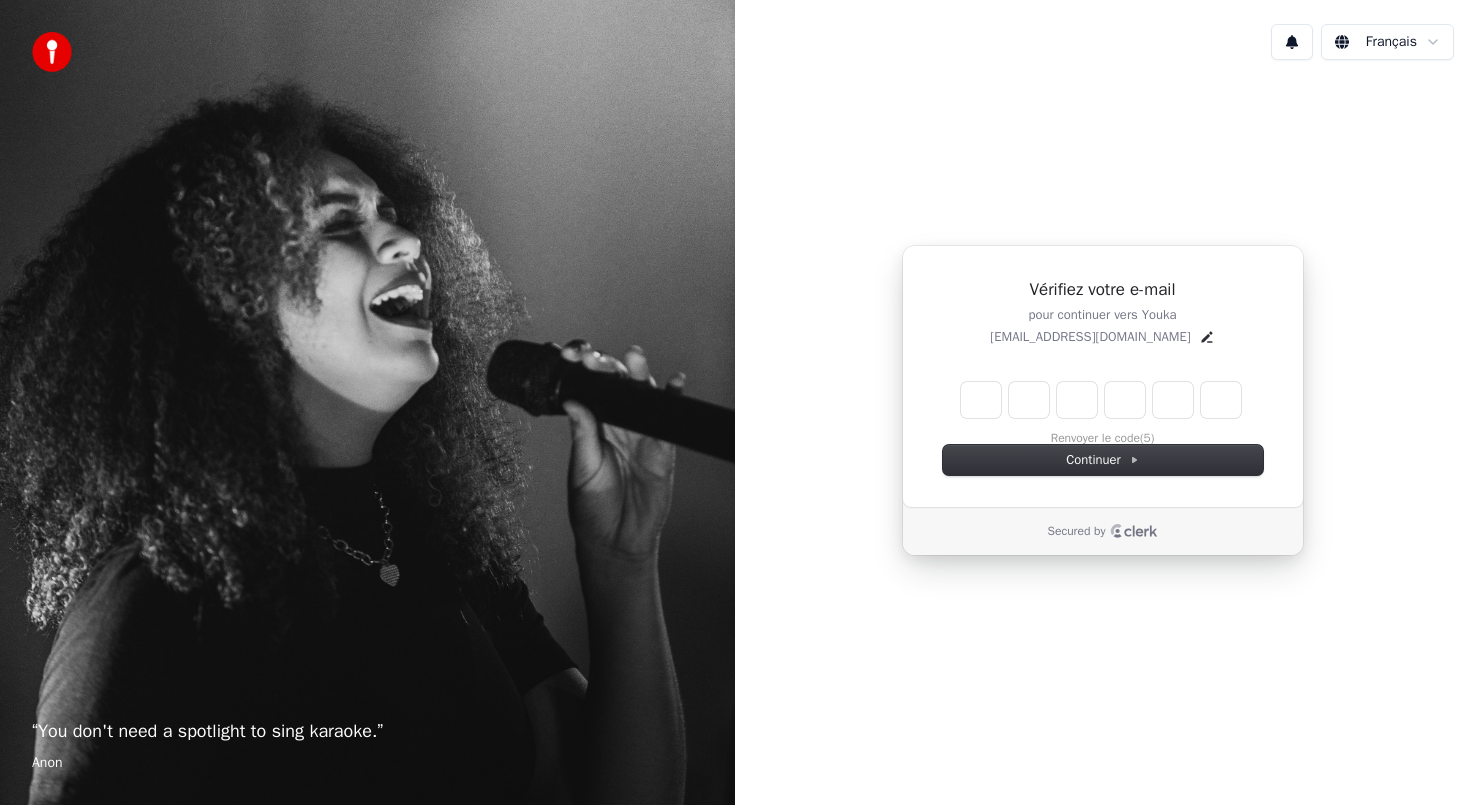 type on "*" 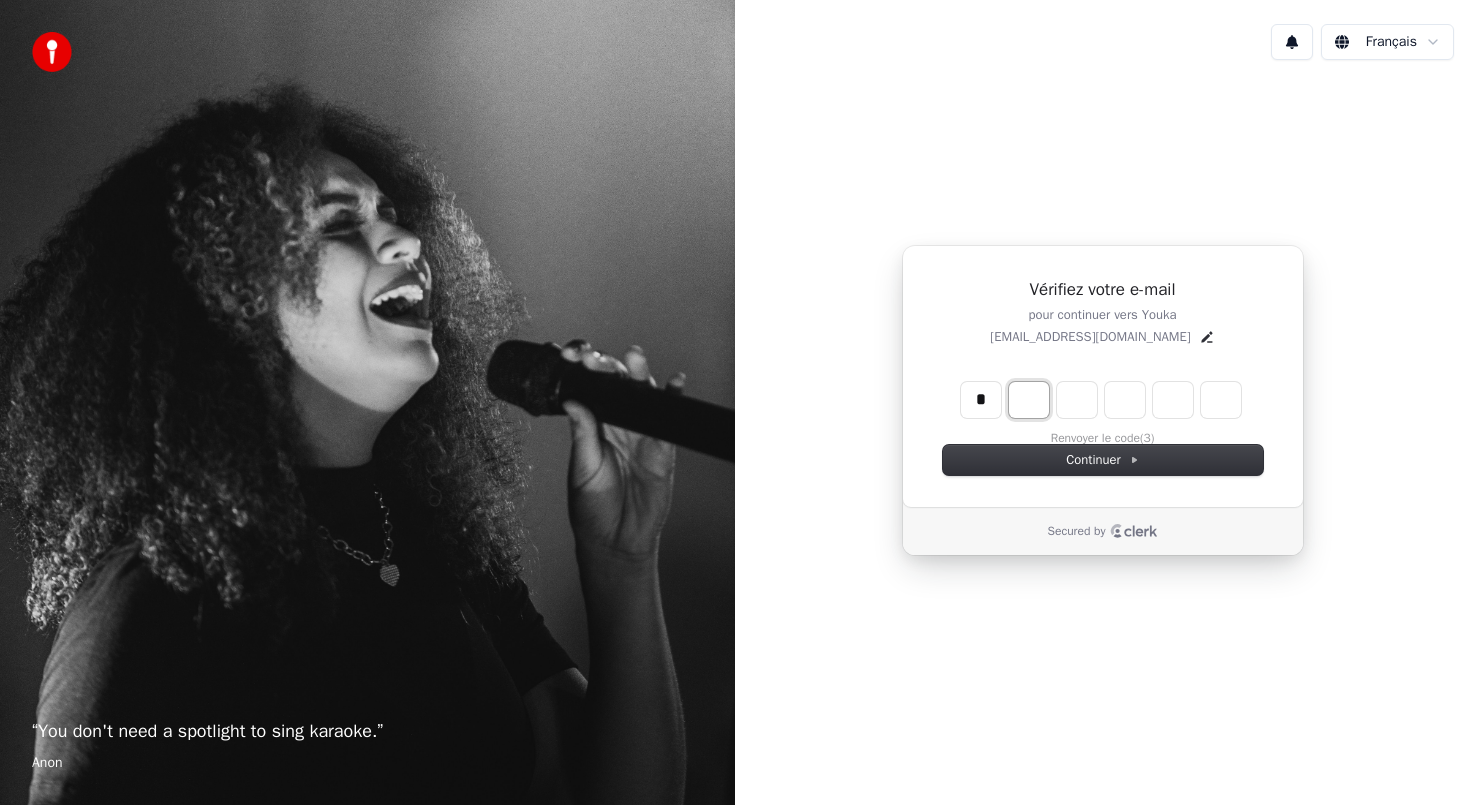 type on "*" 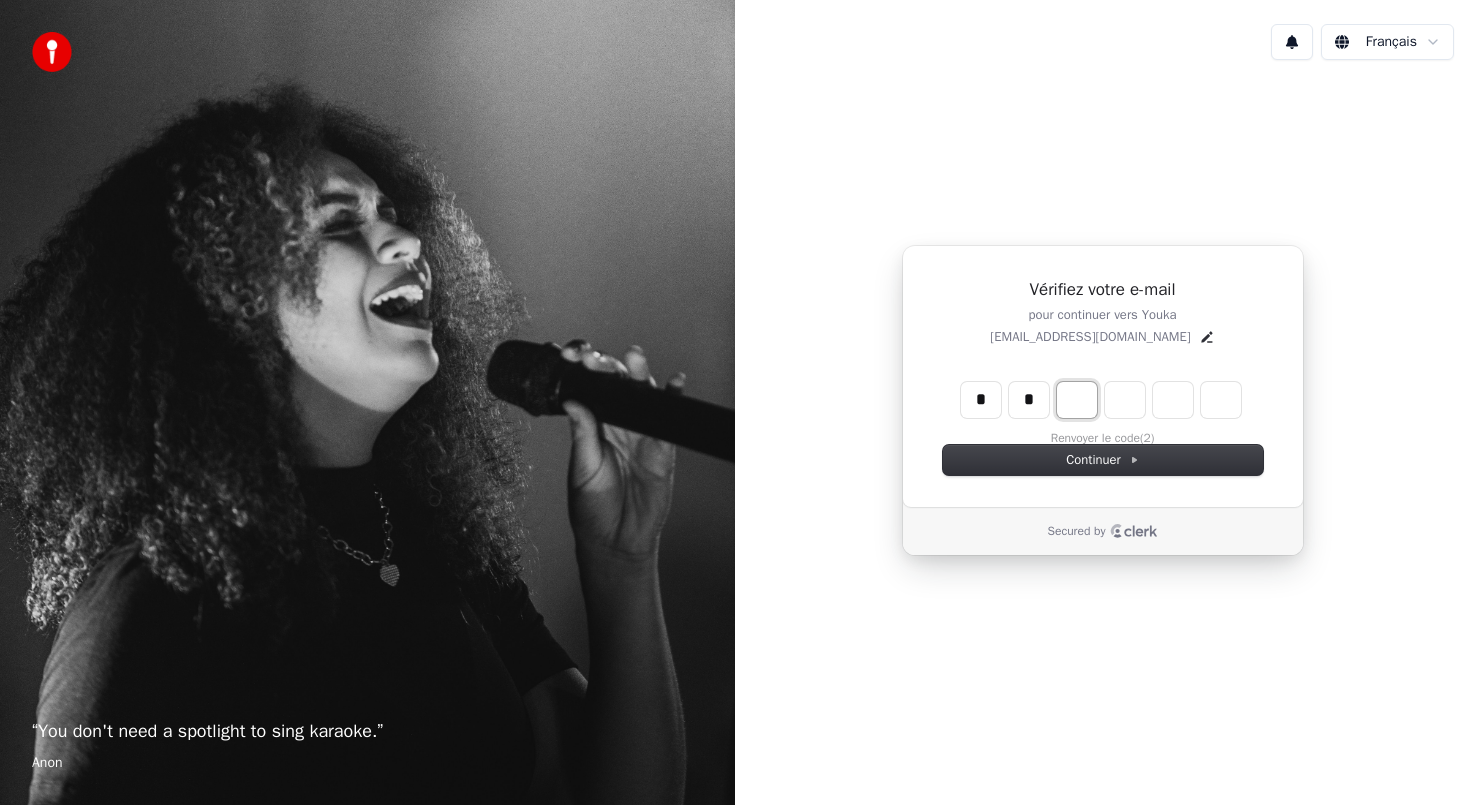 type on "*" 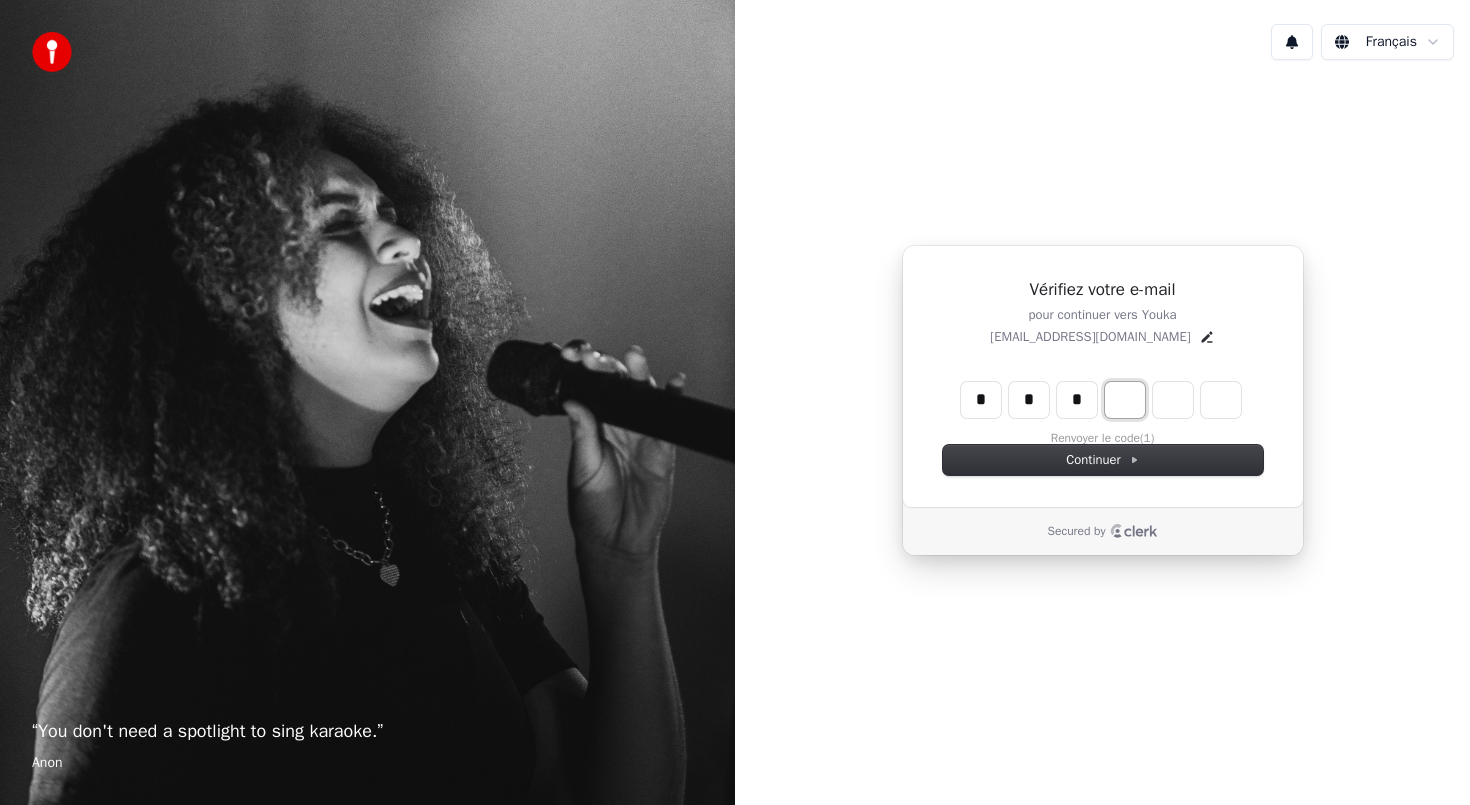 type on "*" 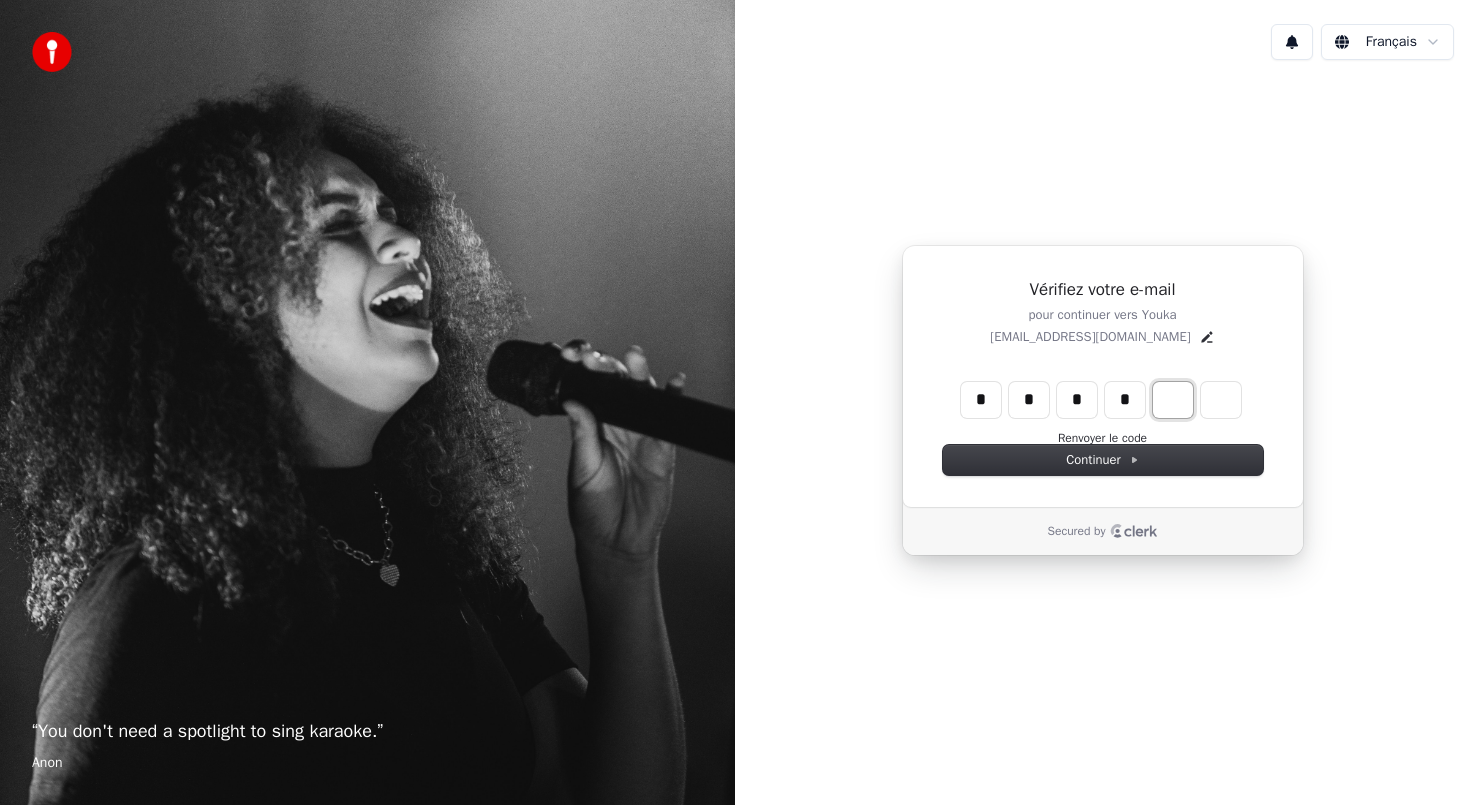 type on "*" 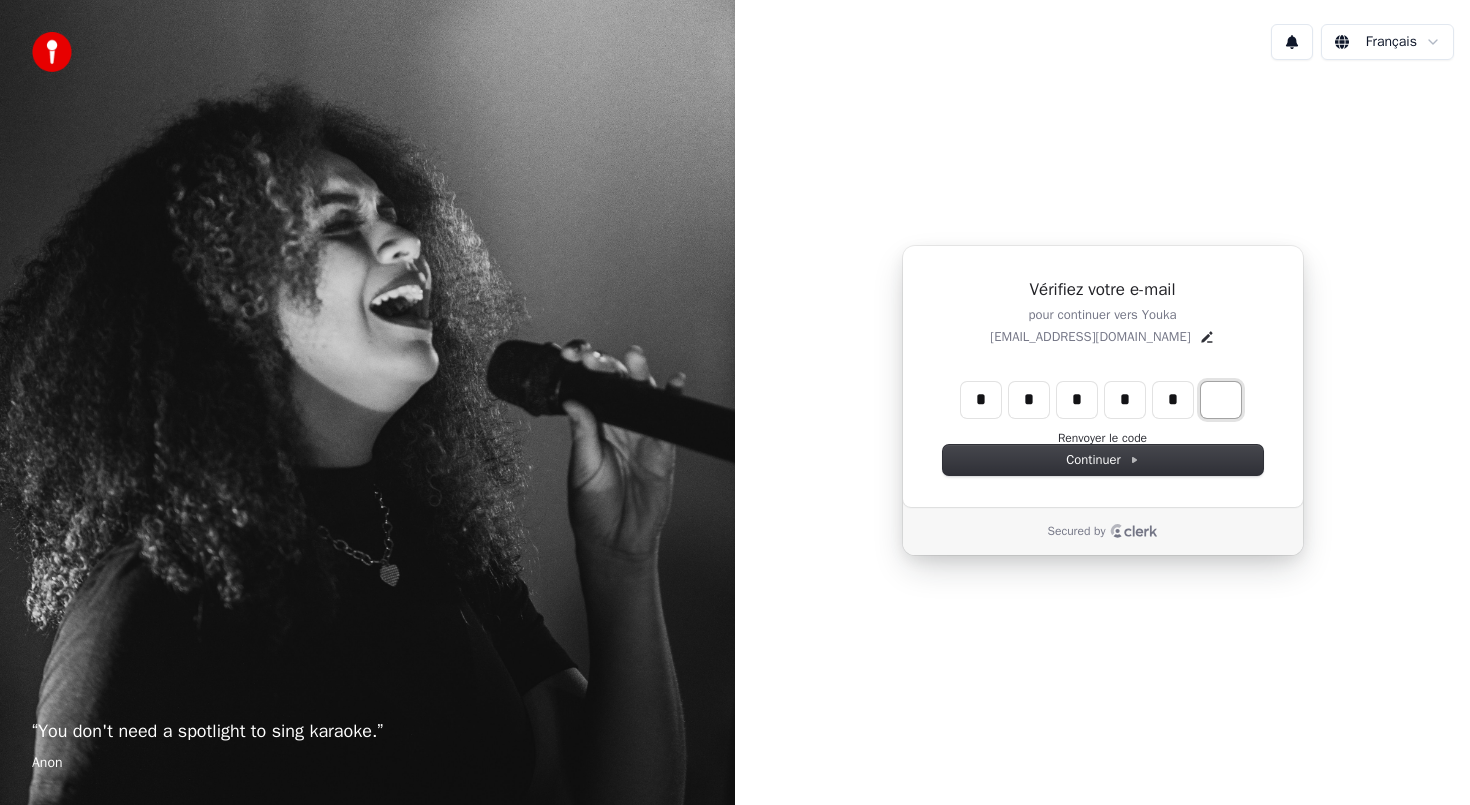 type on "*" 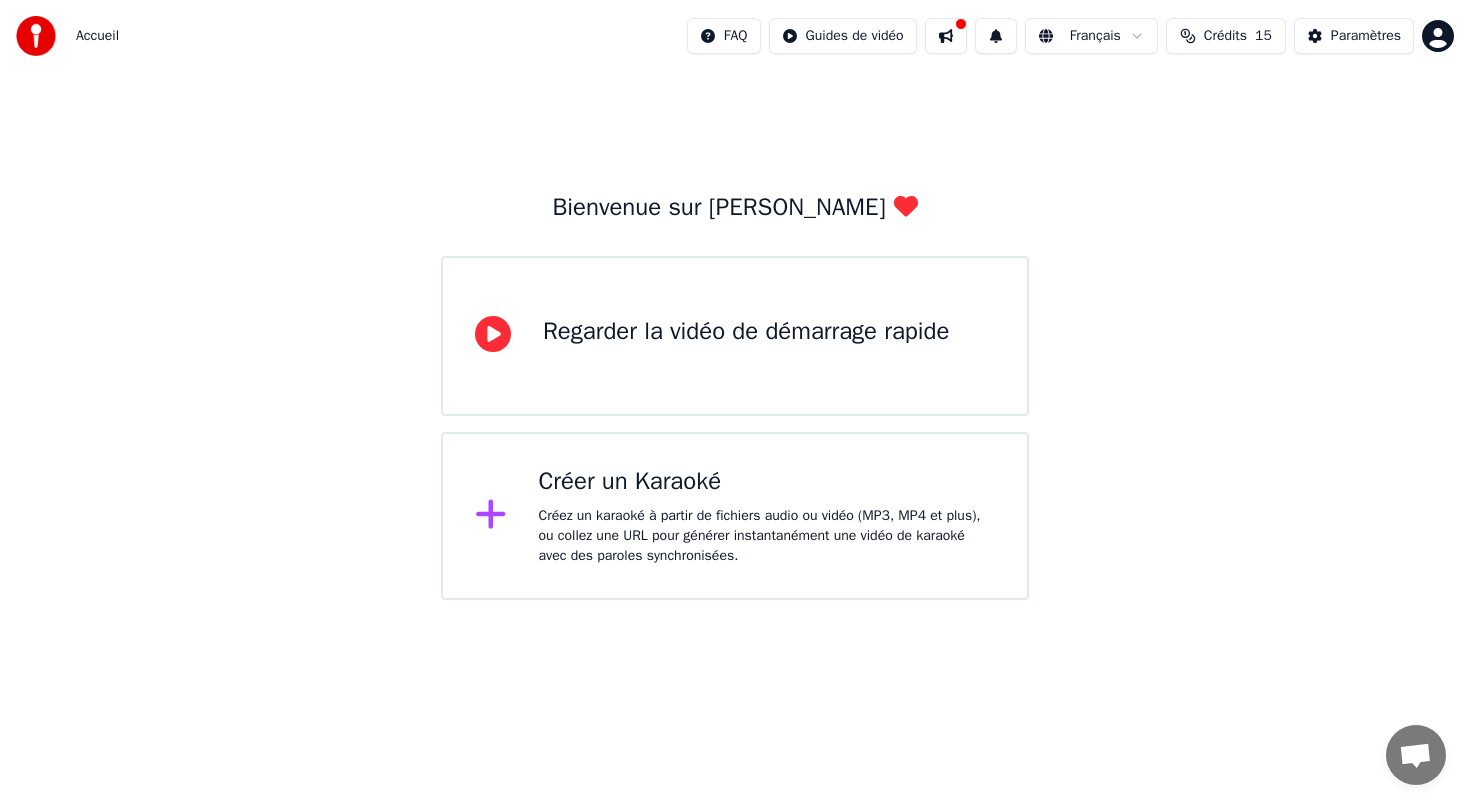 click on "Créer un Karaoké" at bounding box center [767, 482] 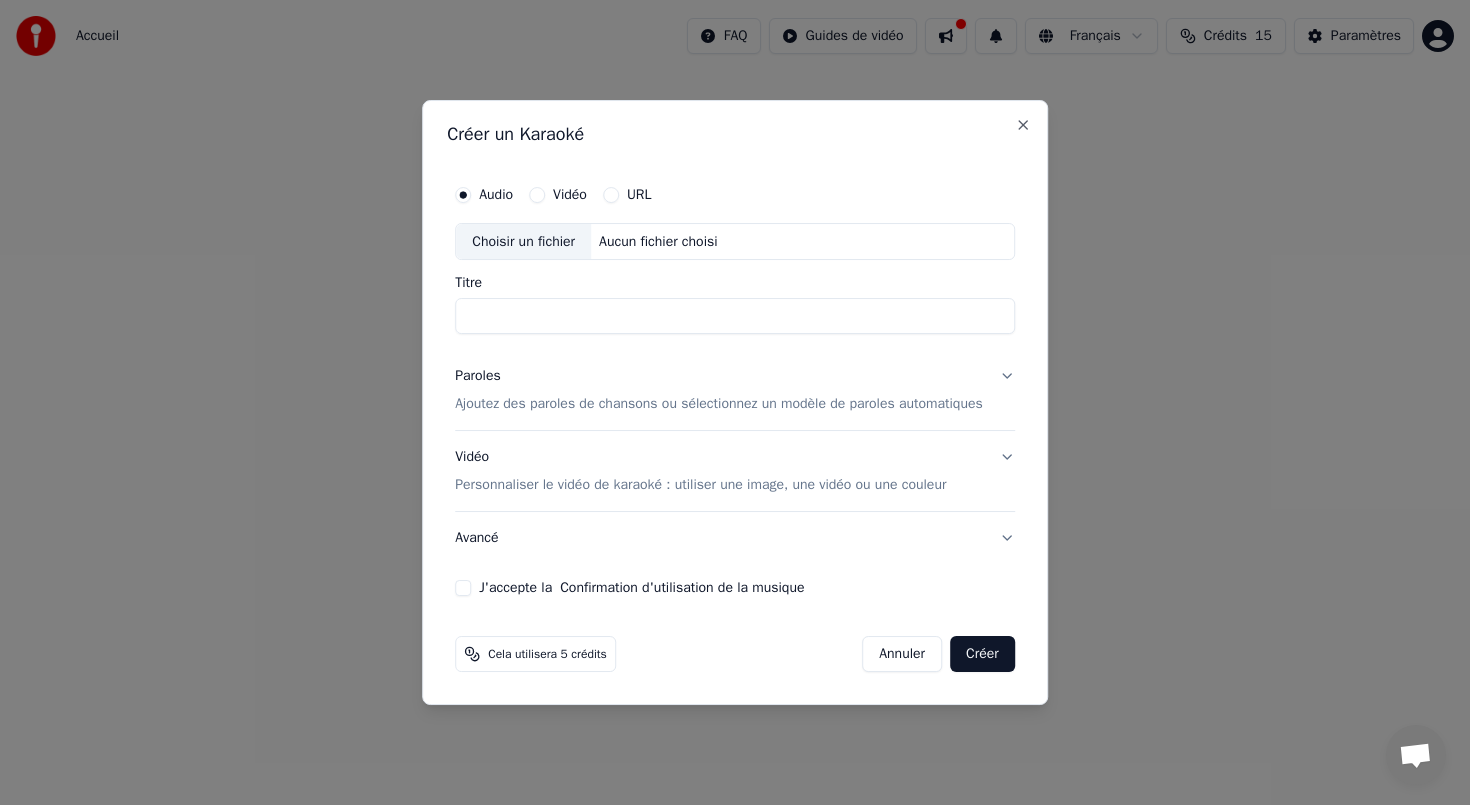 click on "URL" at bounding box center [639, 195] 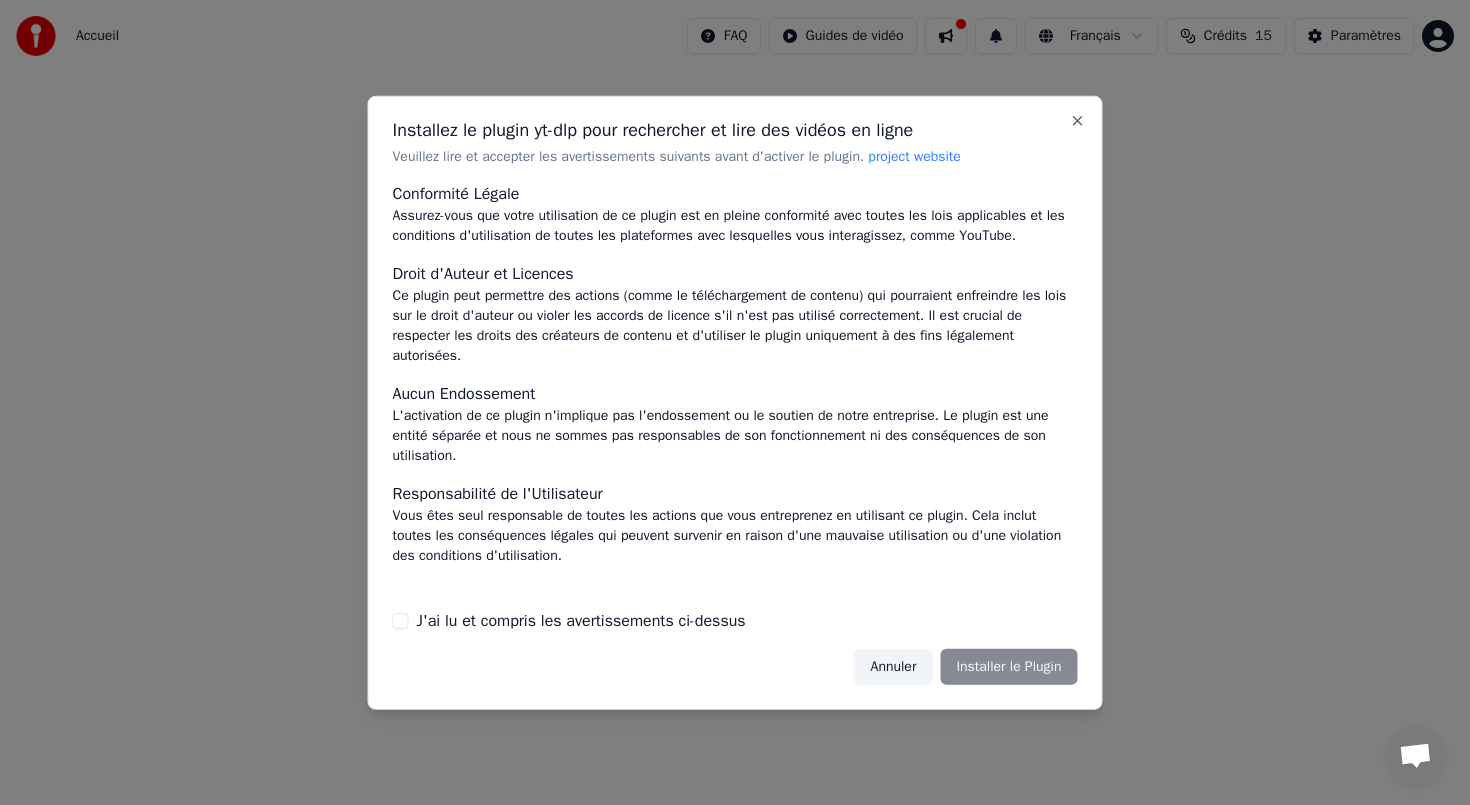 click on "Annuler Installer le Plugin" at bounding box center [966, 667] 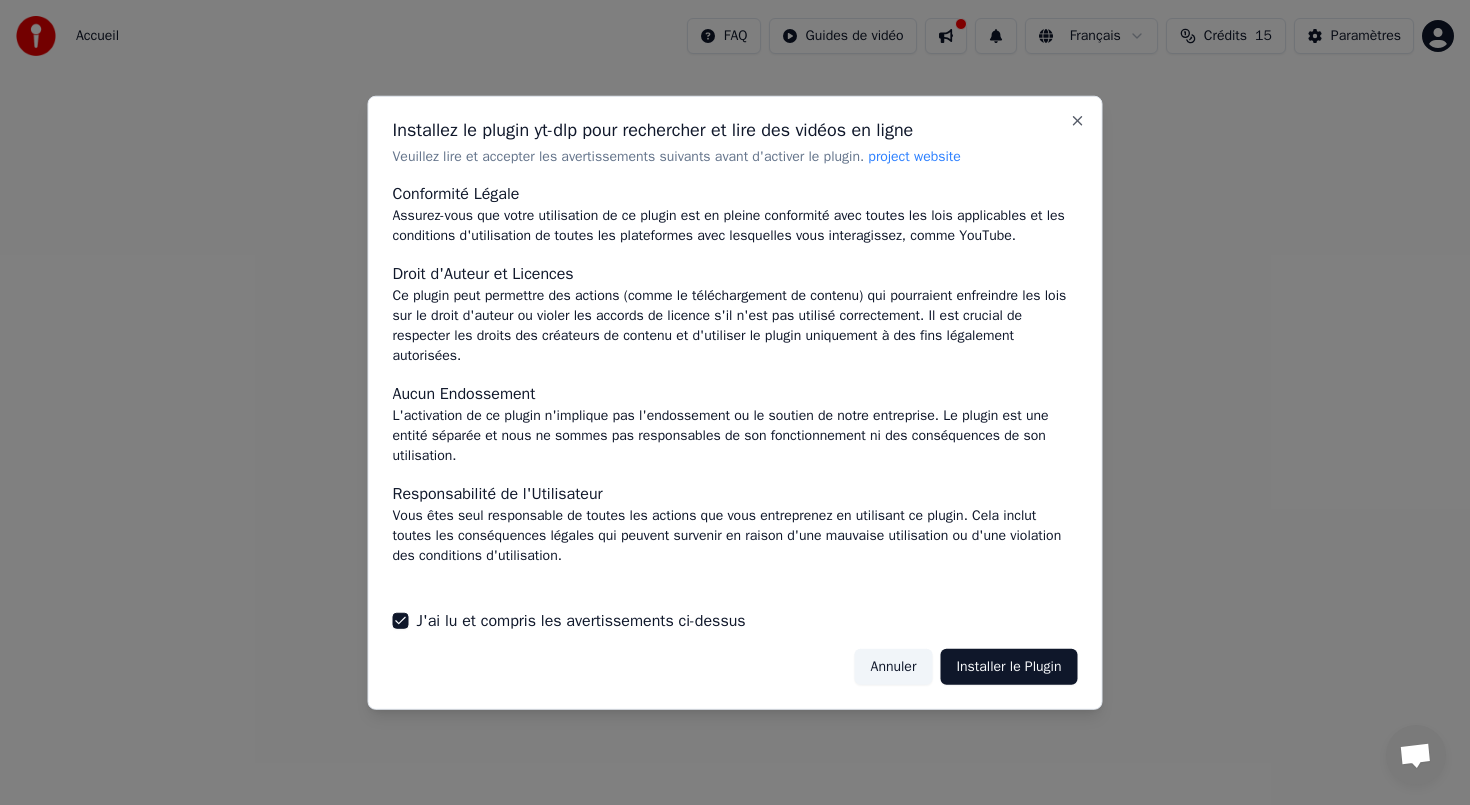 click on "Installer le Plugin" at bounding box center (1008, 667) 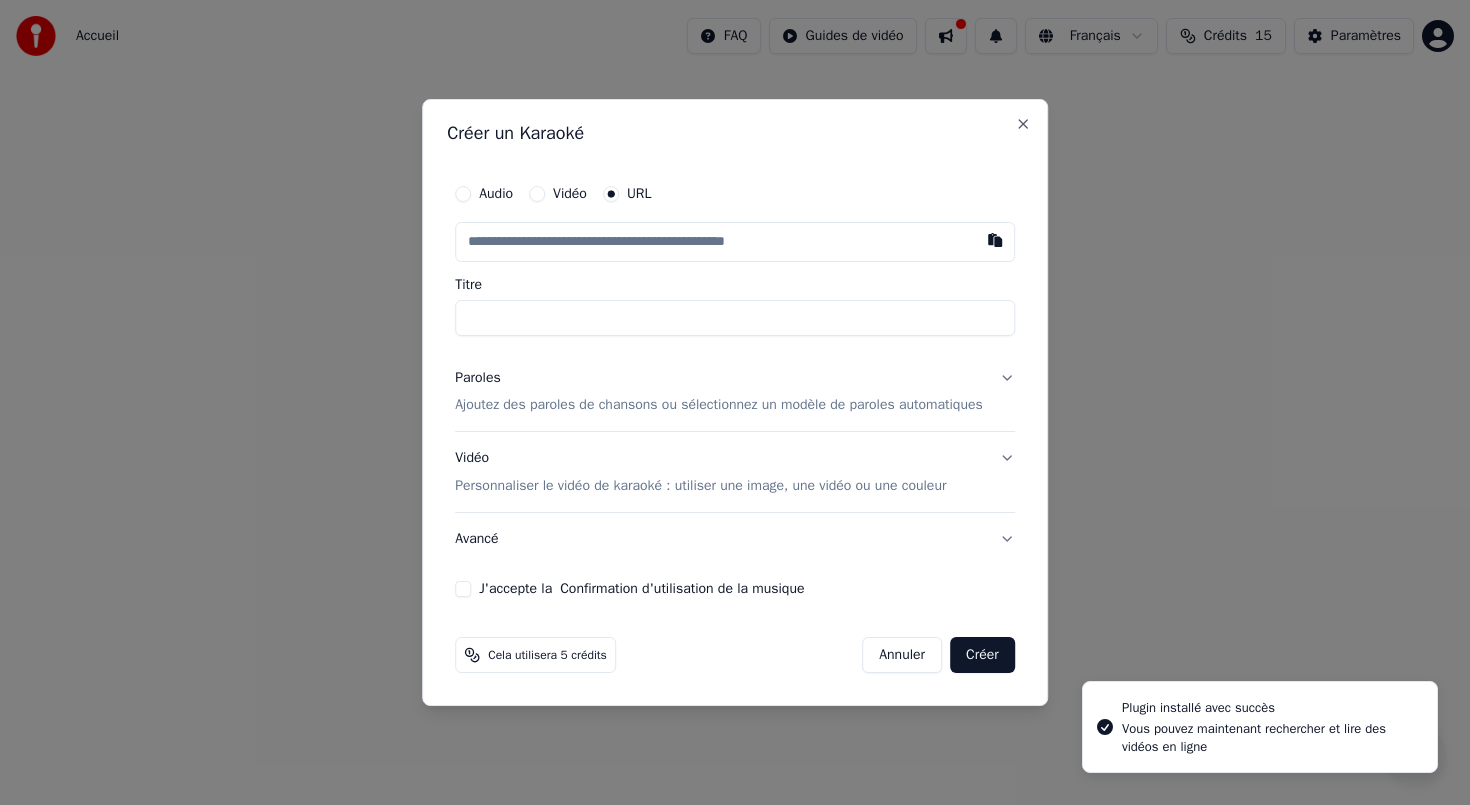 click at bounding box center [735, 242] 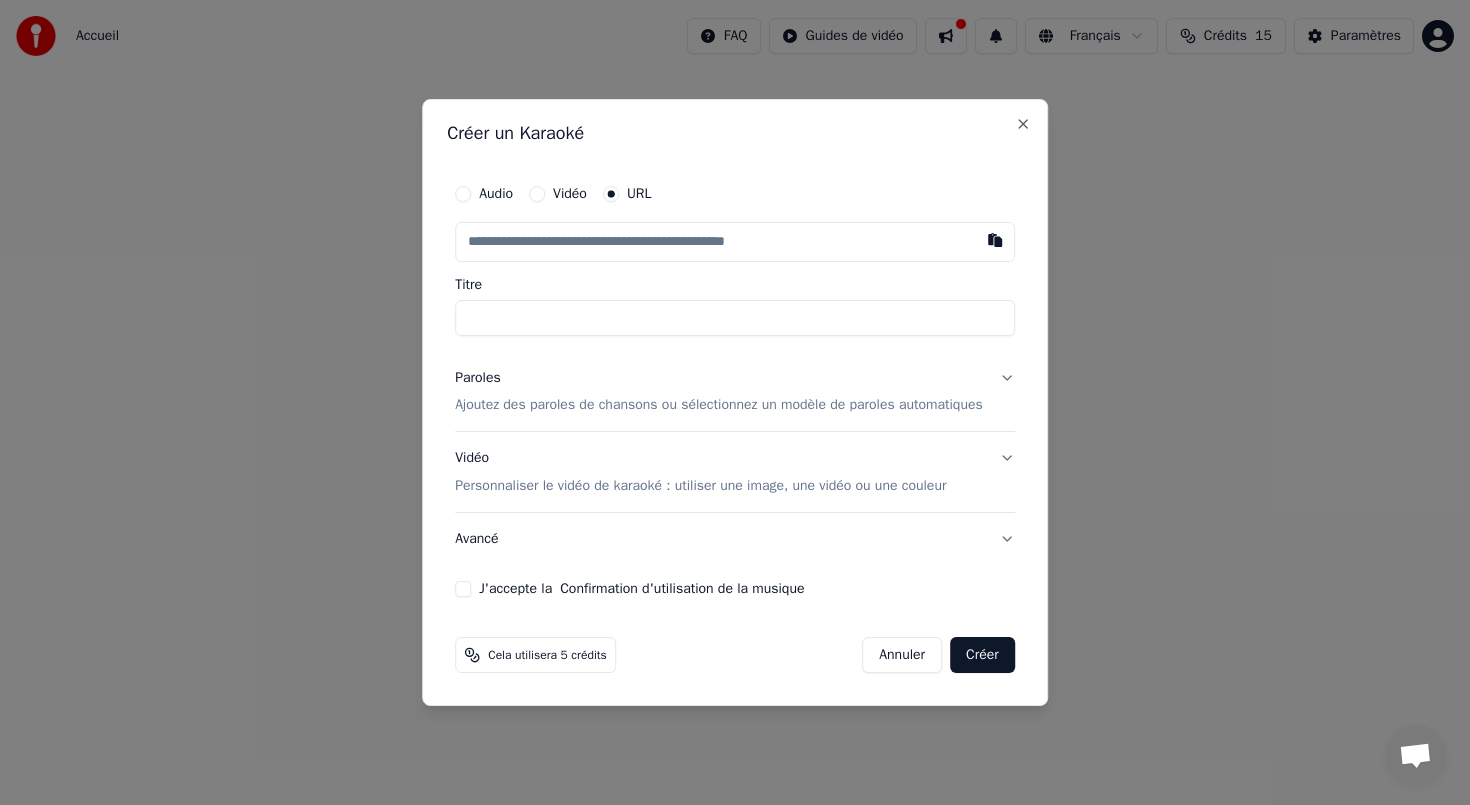 click at bounding box center [735, 242] 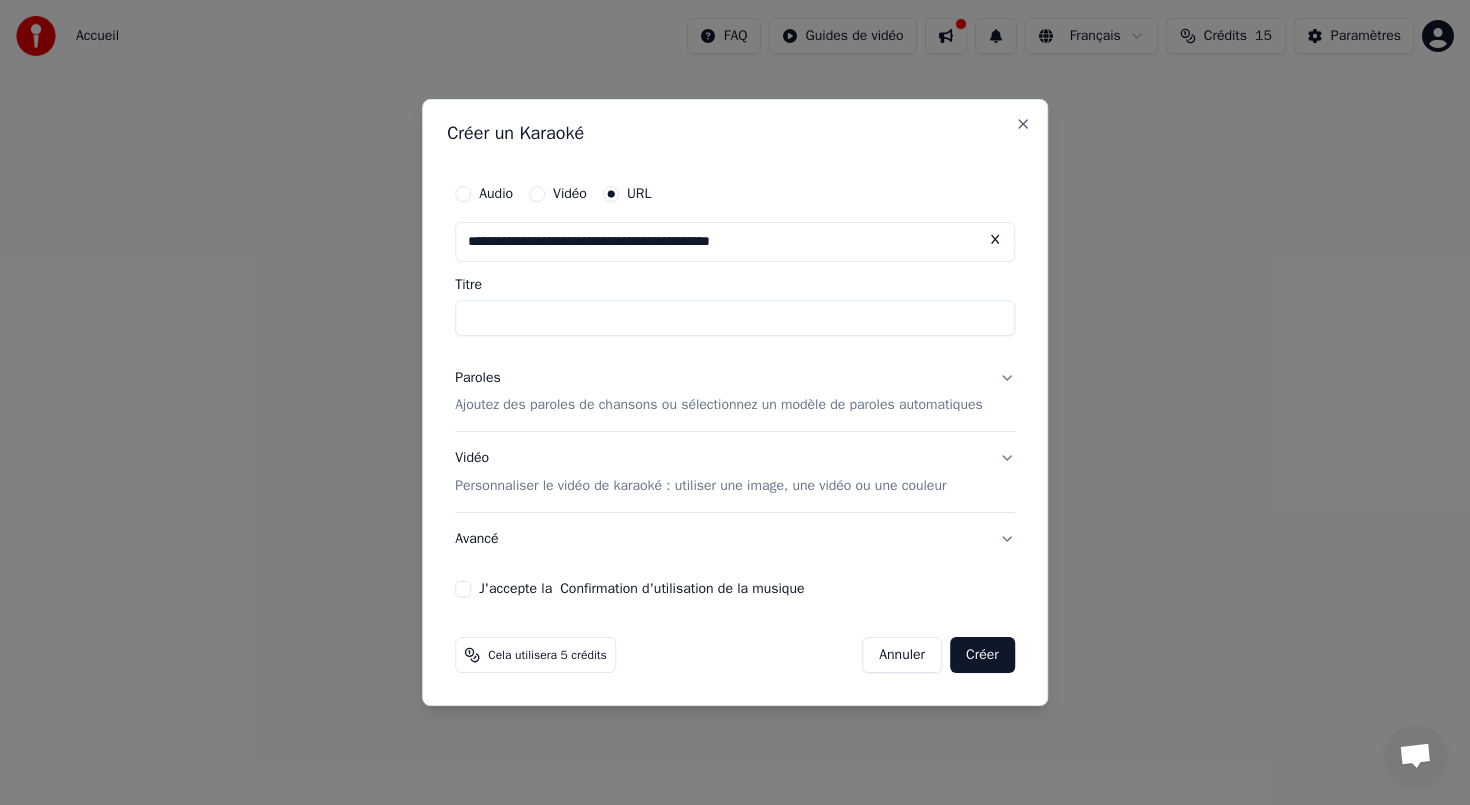 type on "**********" 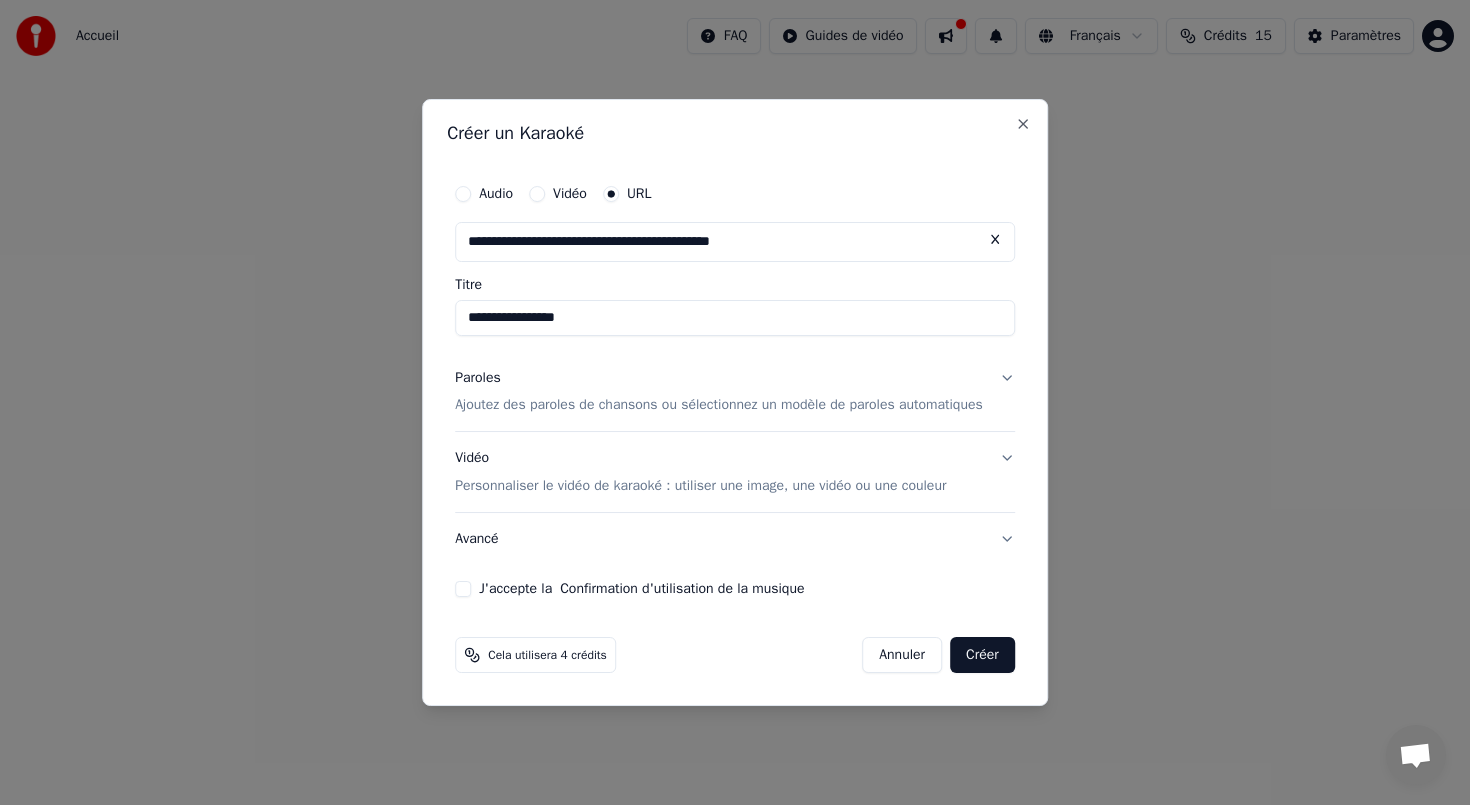 type on "**********" 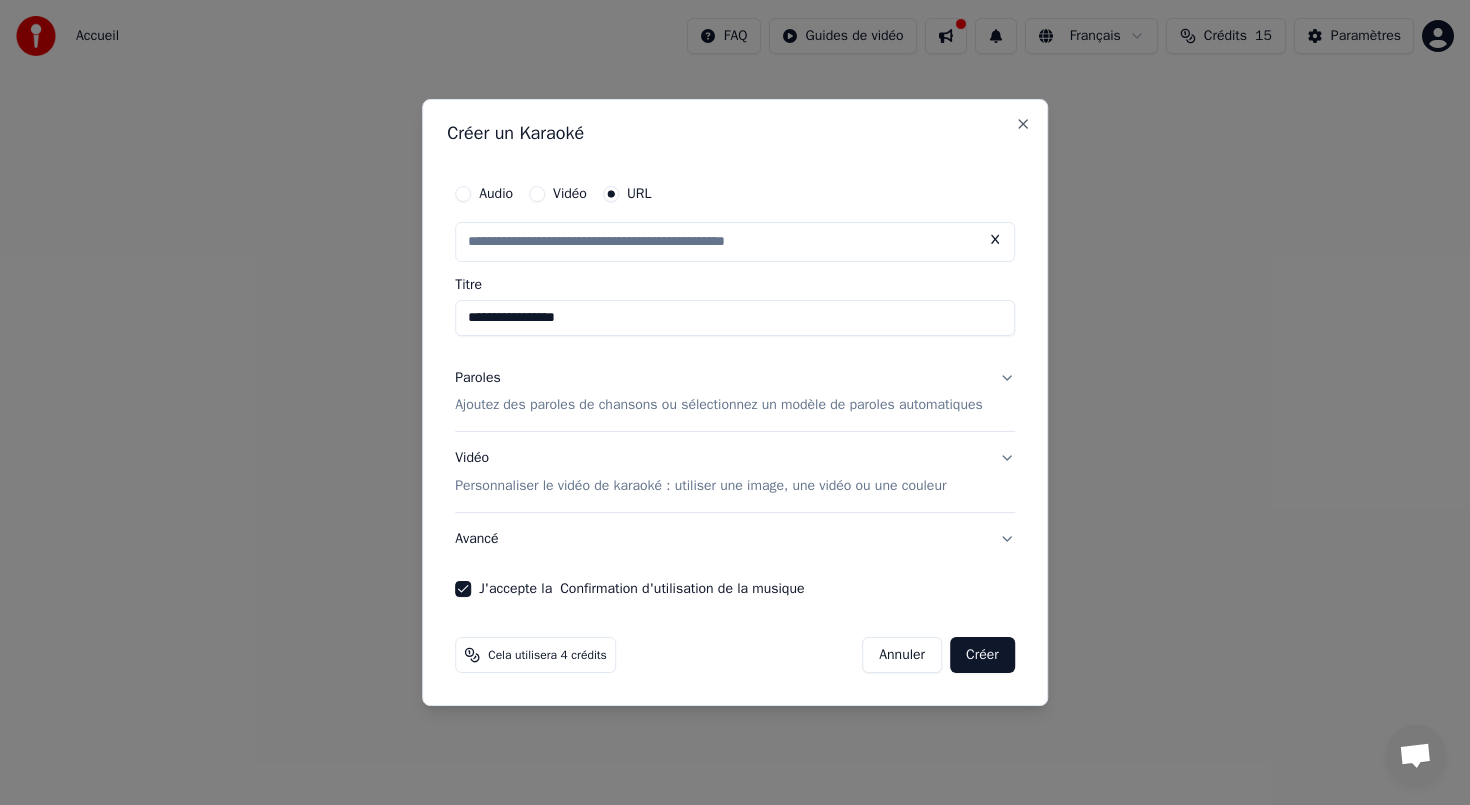 click on "Créer" at bounding box center [982, 655] 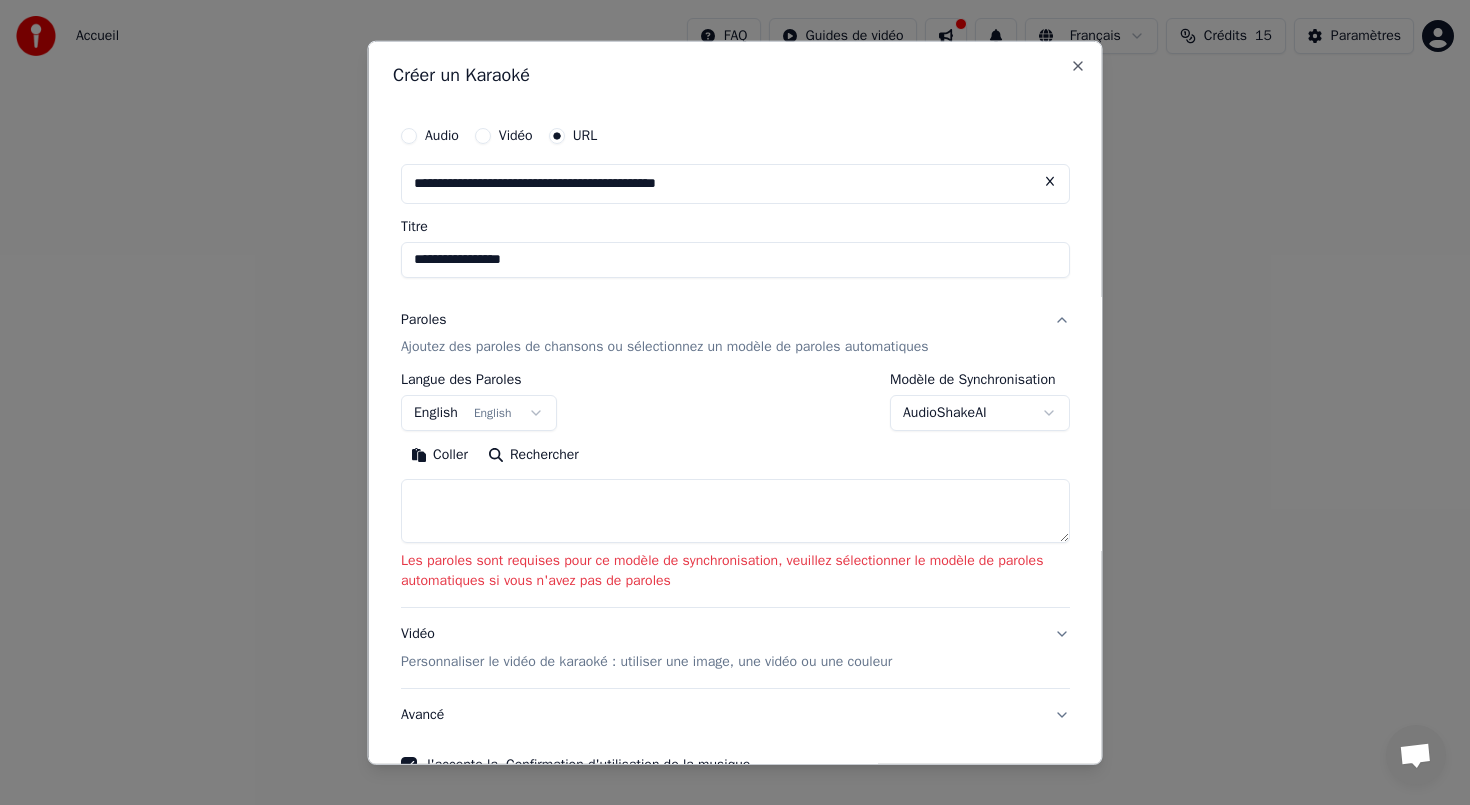click on "English English" at bounding box center [479, 413] 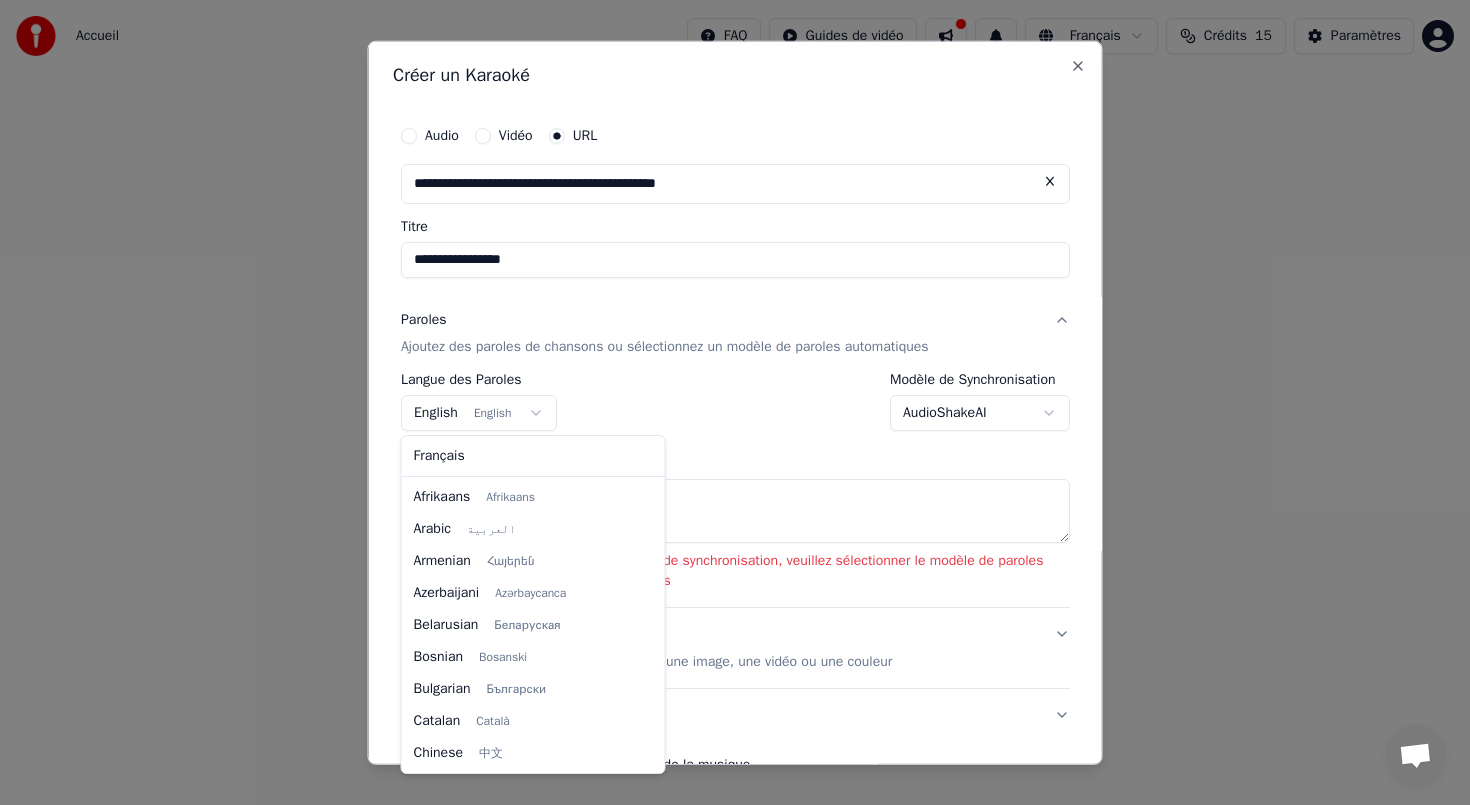scroll, scrollTop: 160, scrollLeft: 0, axis: vertical 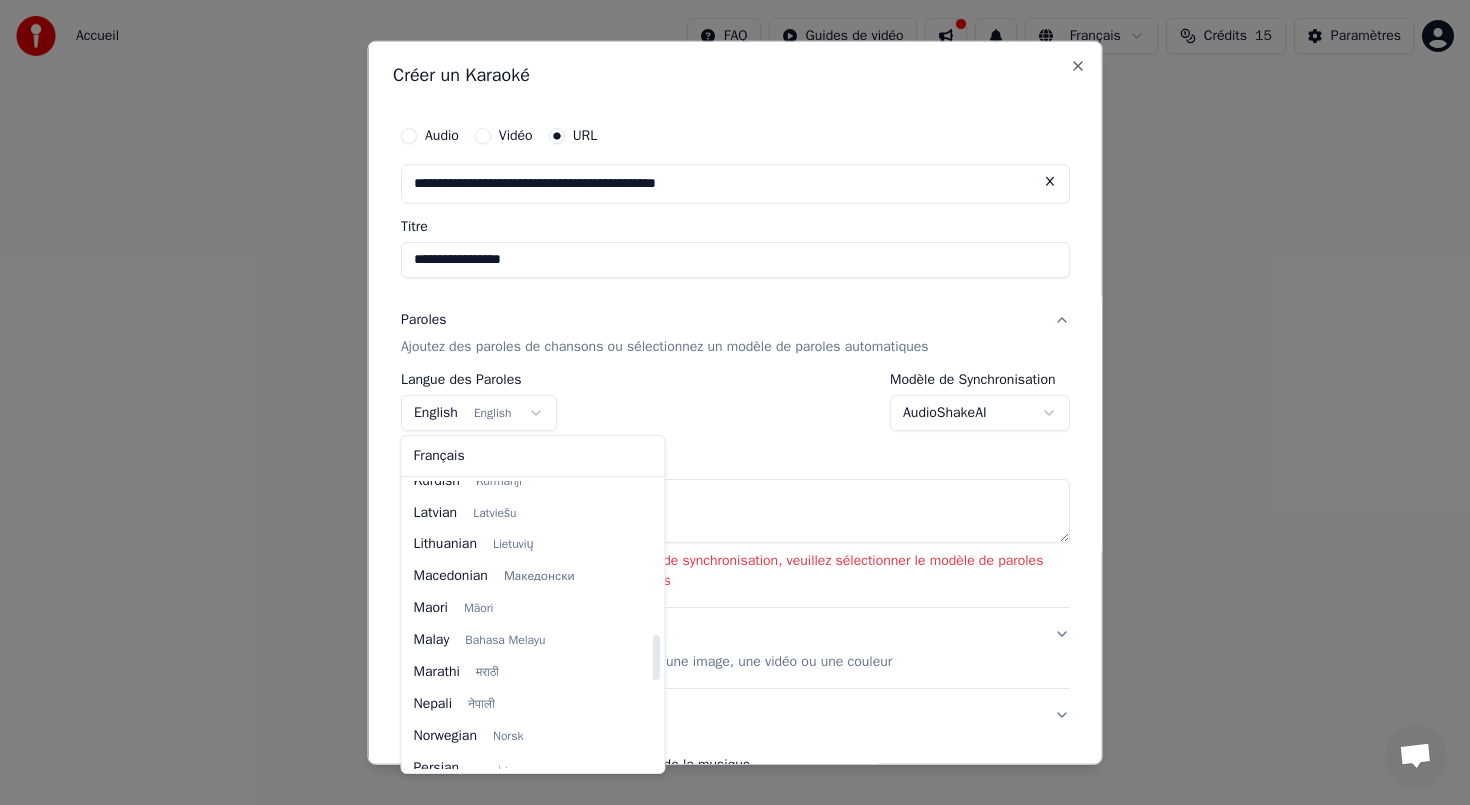 select on "**" 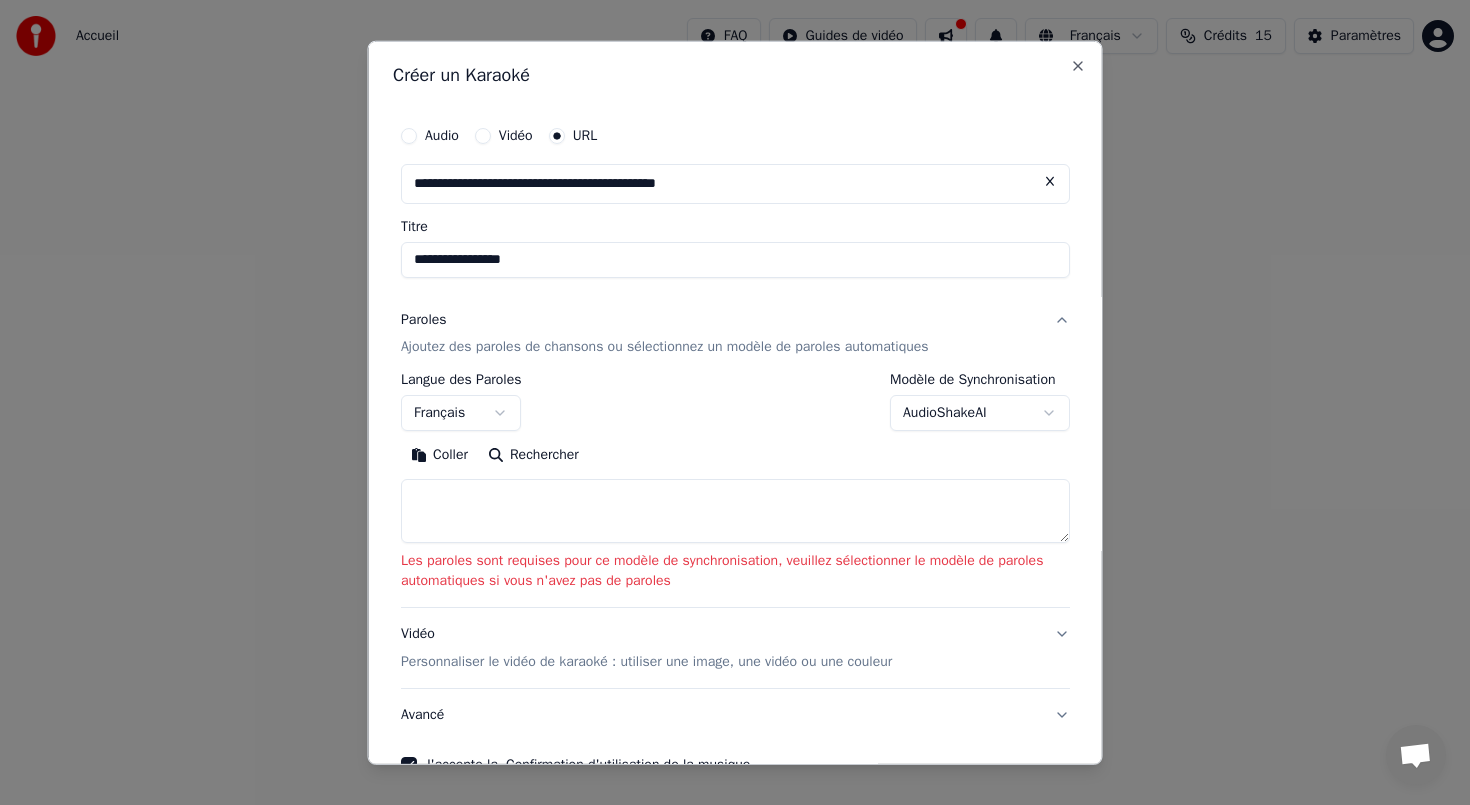 click on "AudioShakeAI" at bounding box center [980, 413] 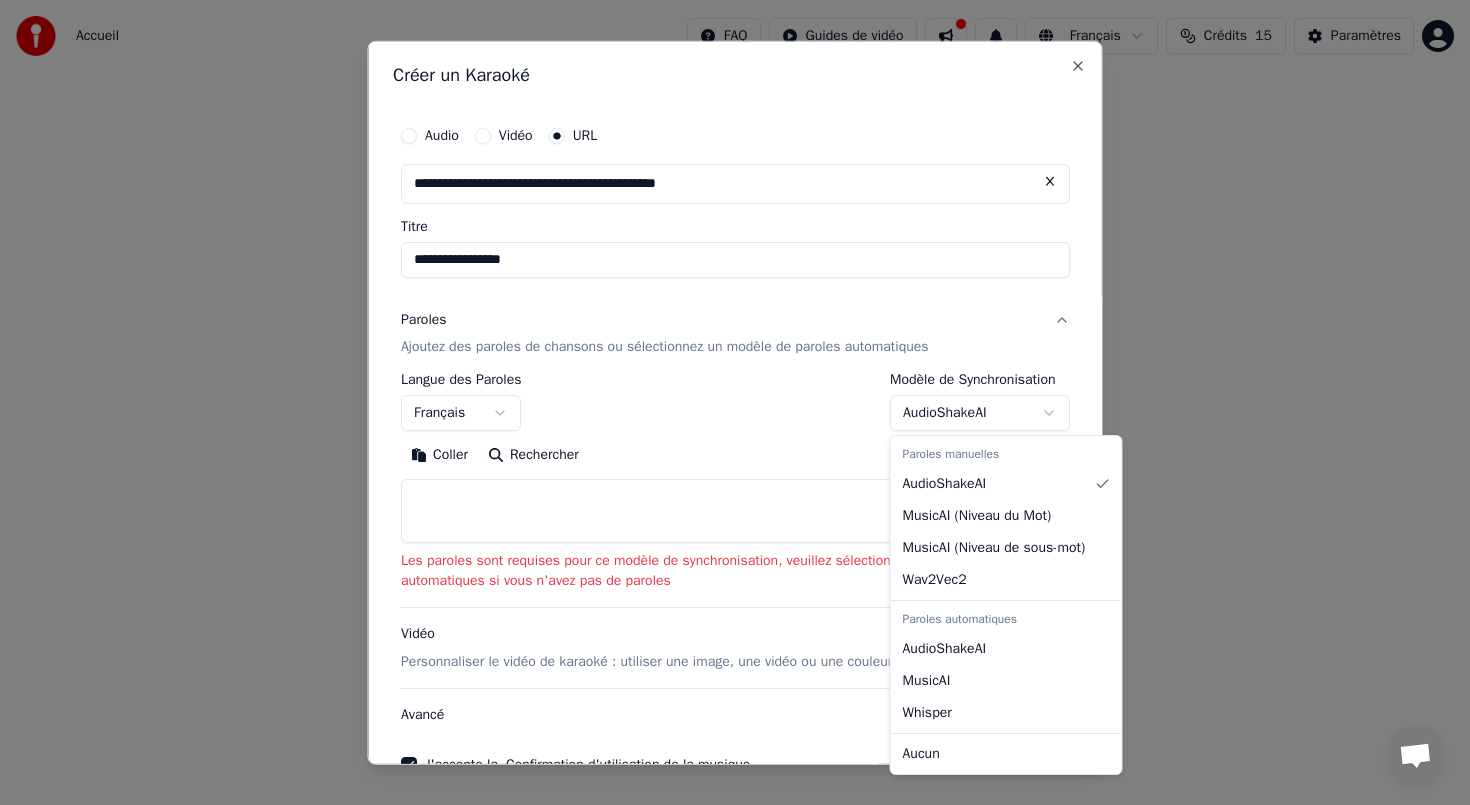 click at bounding box center [735, 402] 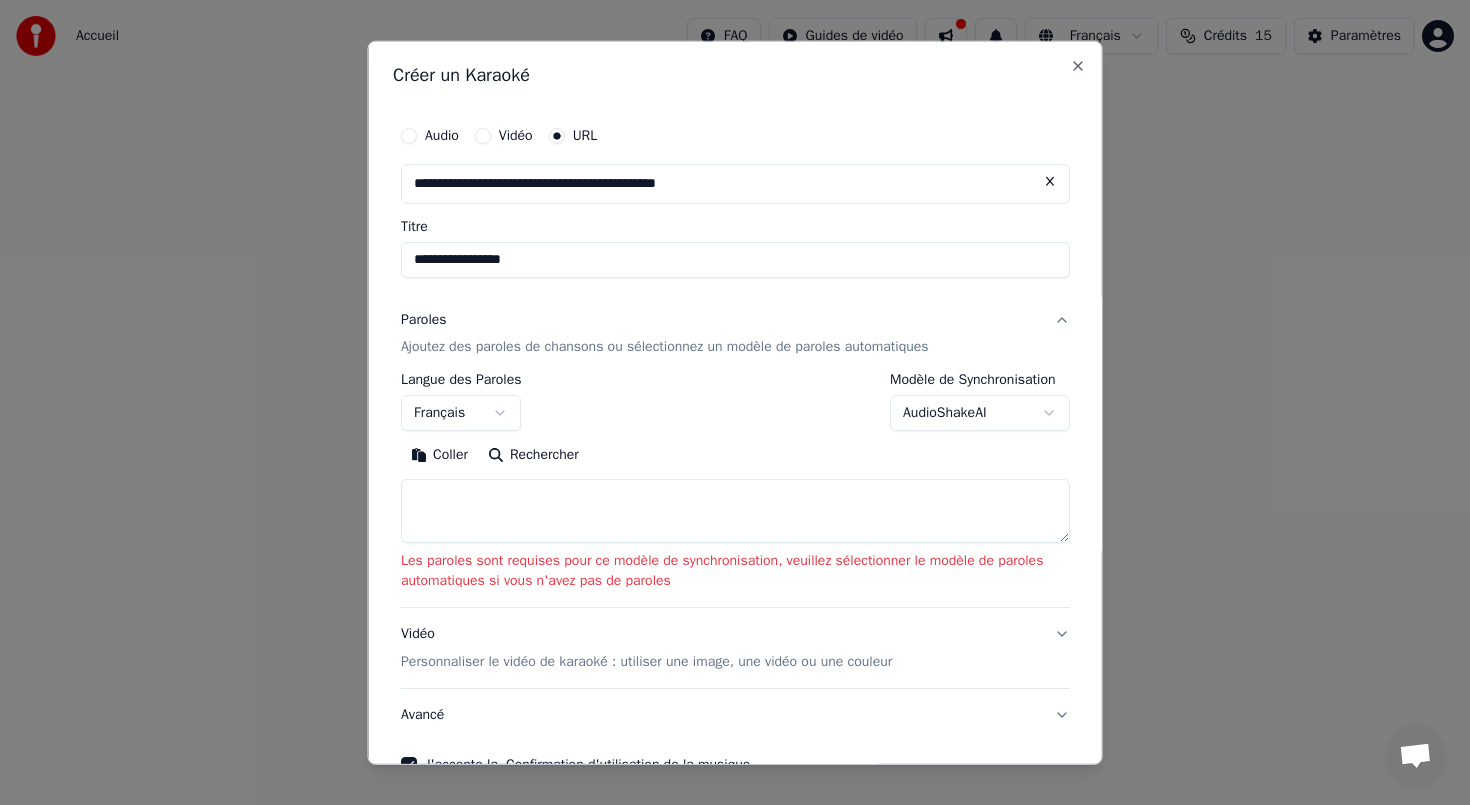 click on "Ajoutez des paroles de chansons ou sélectionnez un modèle de paroles automatiques" at bounding box center (665, 347) 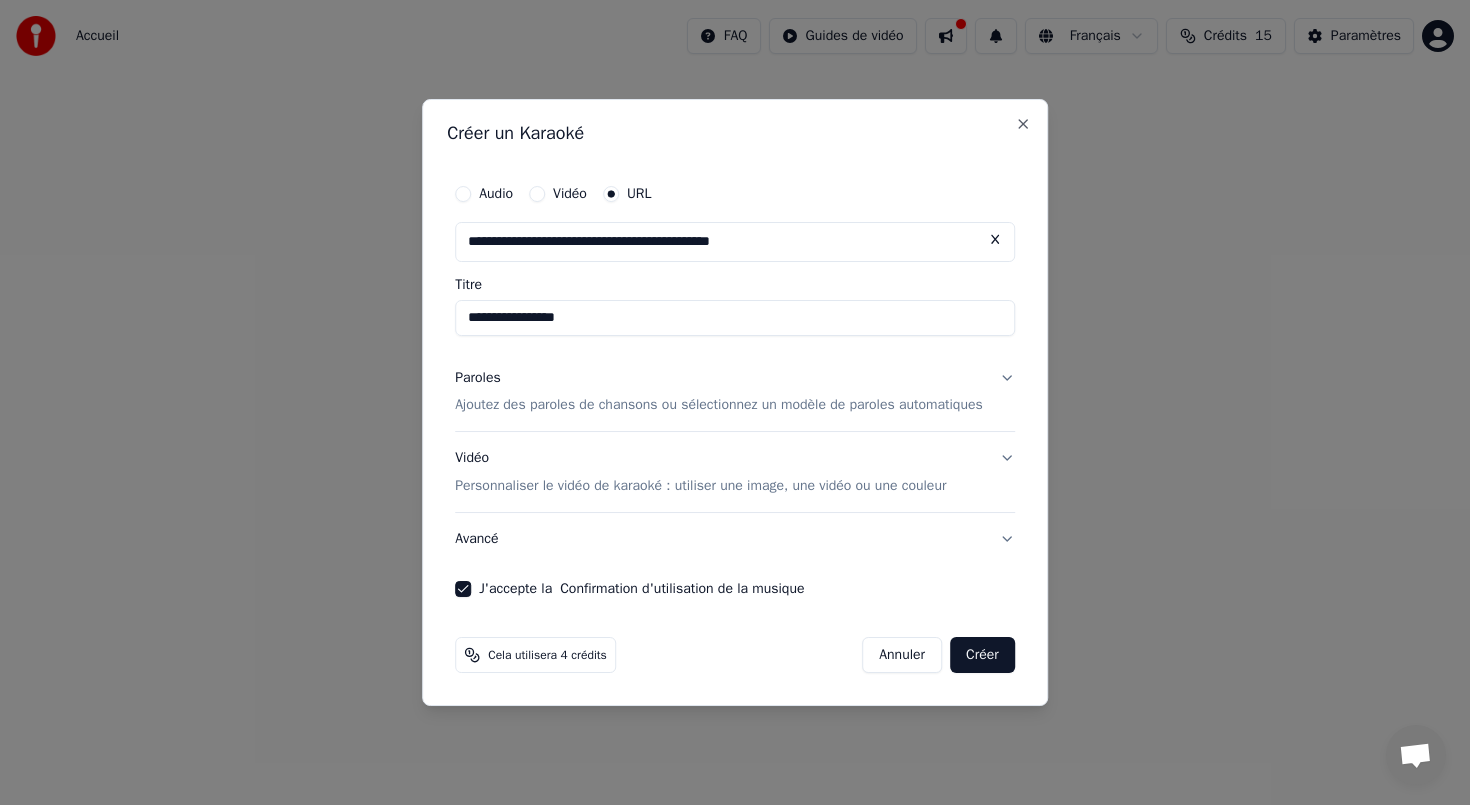 click on "Ajoutez des paroles de chansons ou sélectionnez un modèle de paroles automatiques" at bounding box center (719, 406) 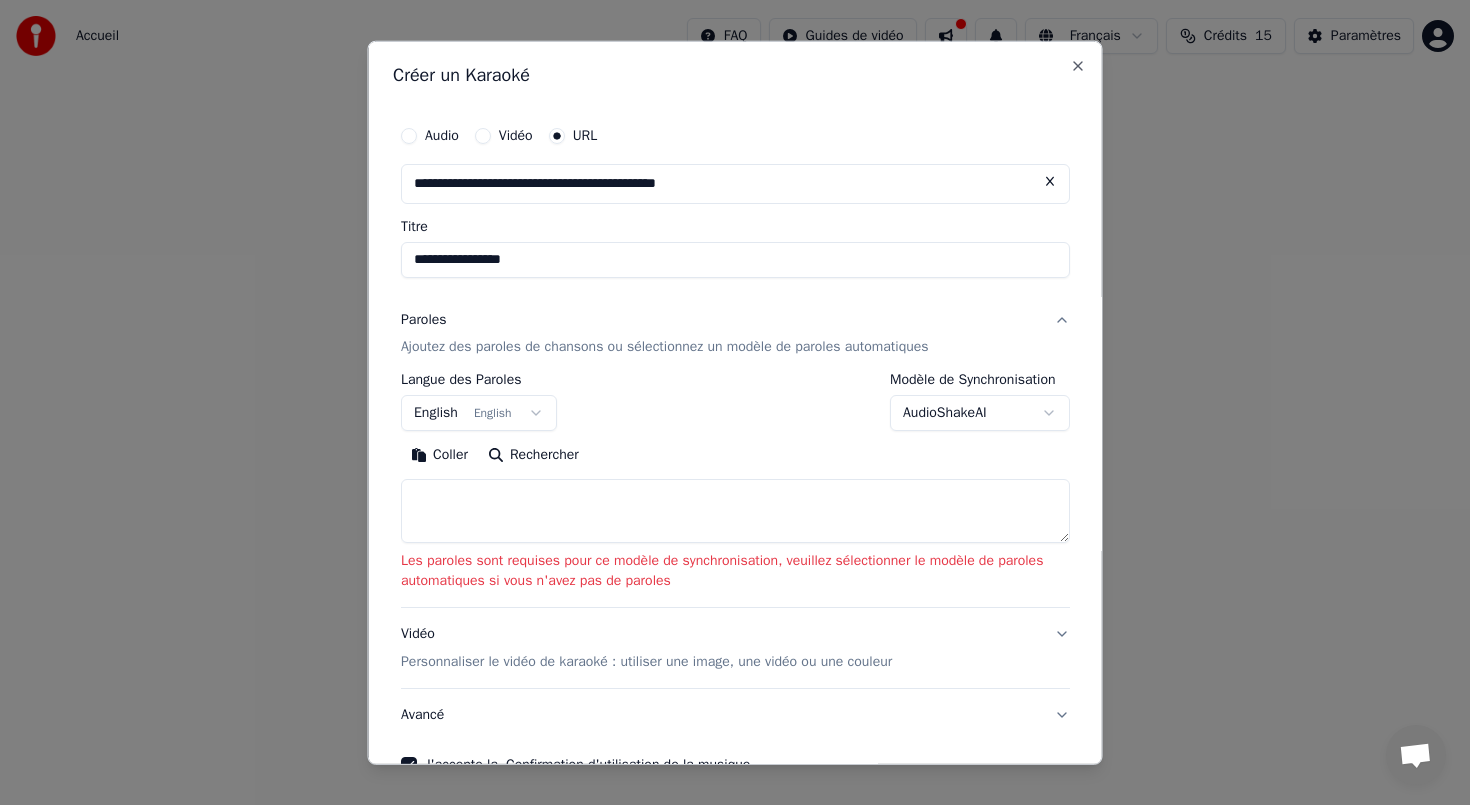 click at bounding box center [735, 511] 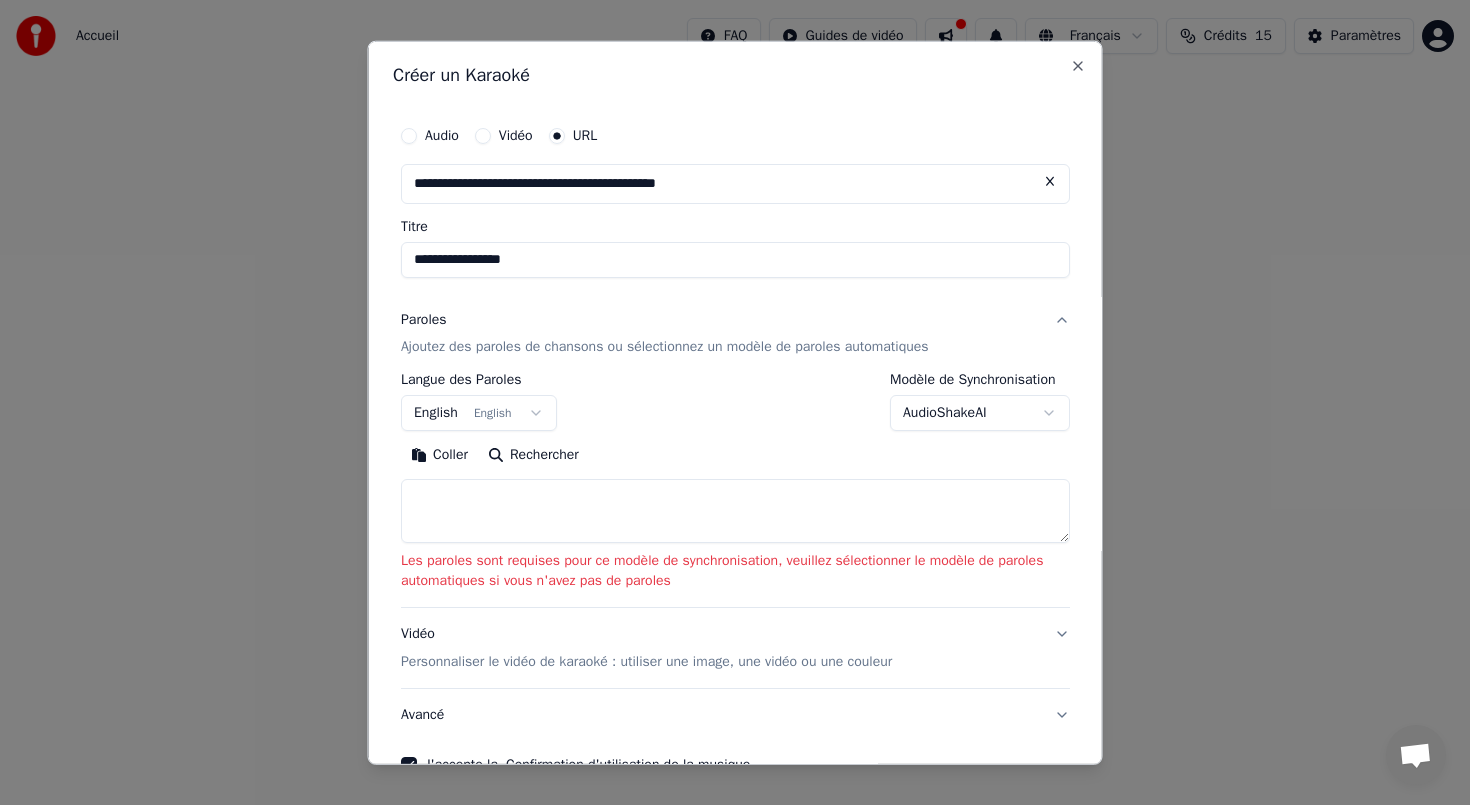 paste on "**********" 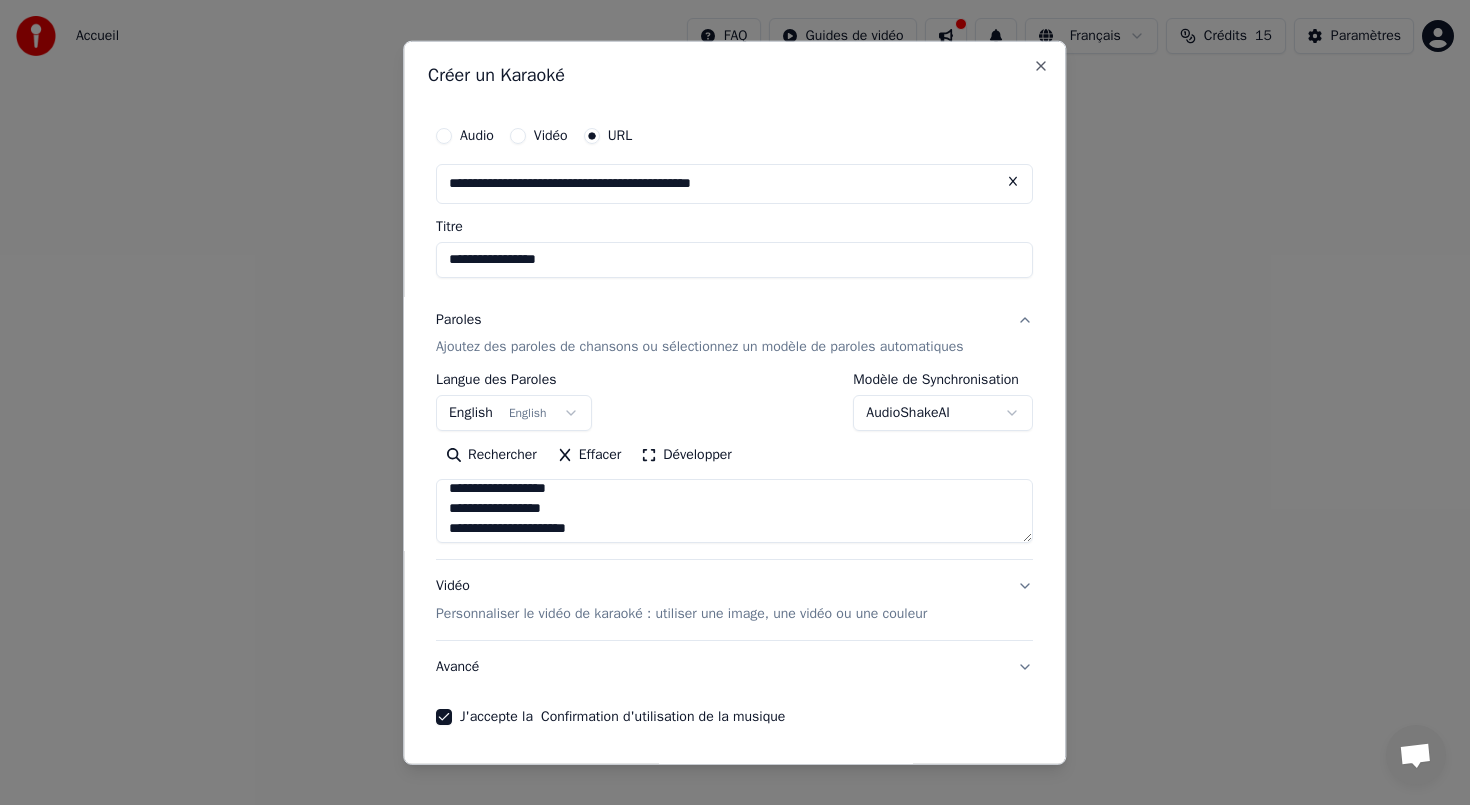 scroll, scrollTop: 1273, scrollLeft: 0, axis: vertical 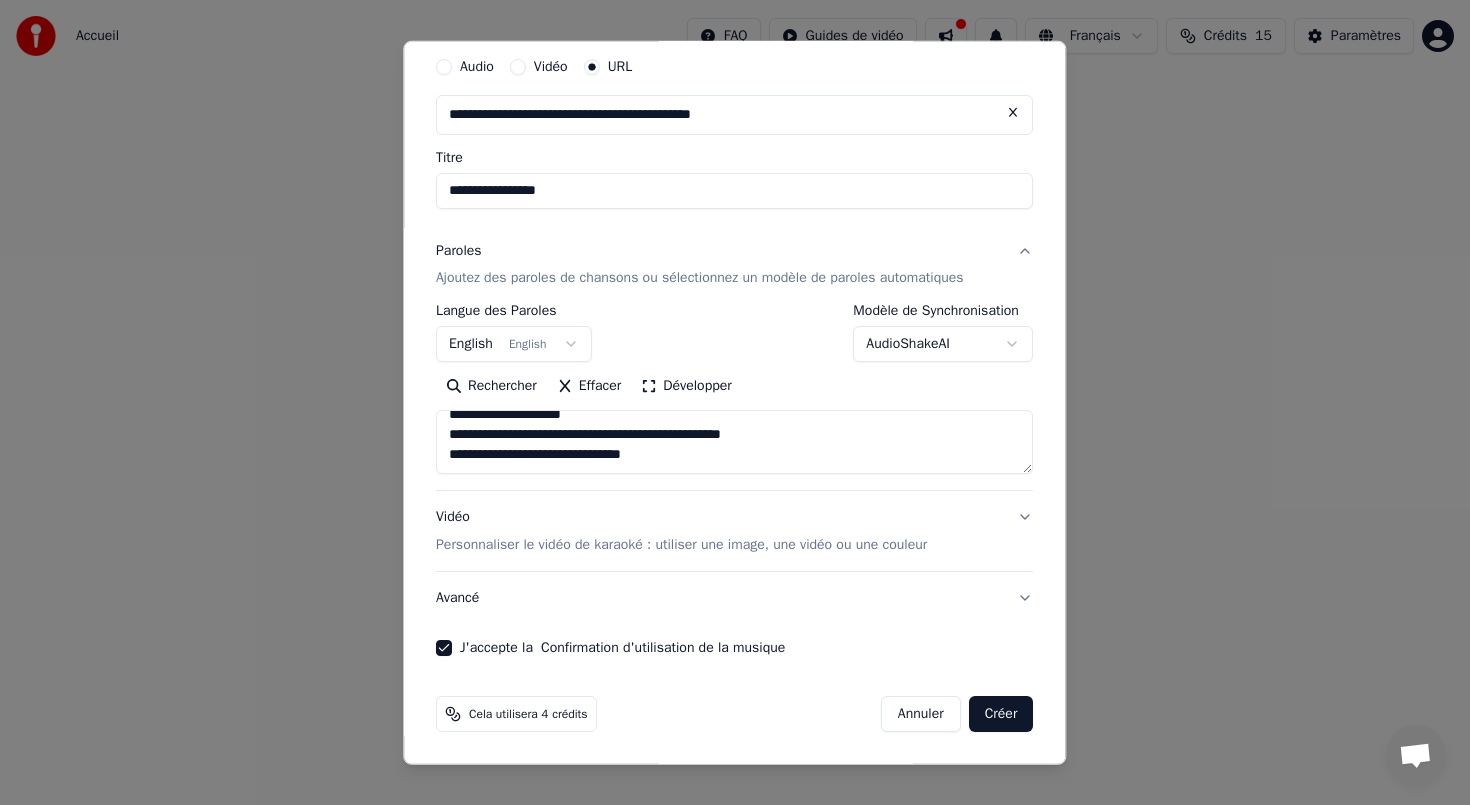 type on "**********" 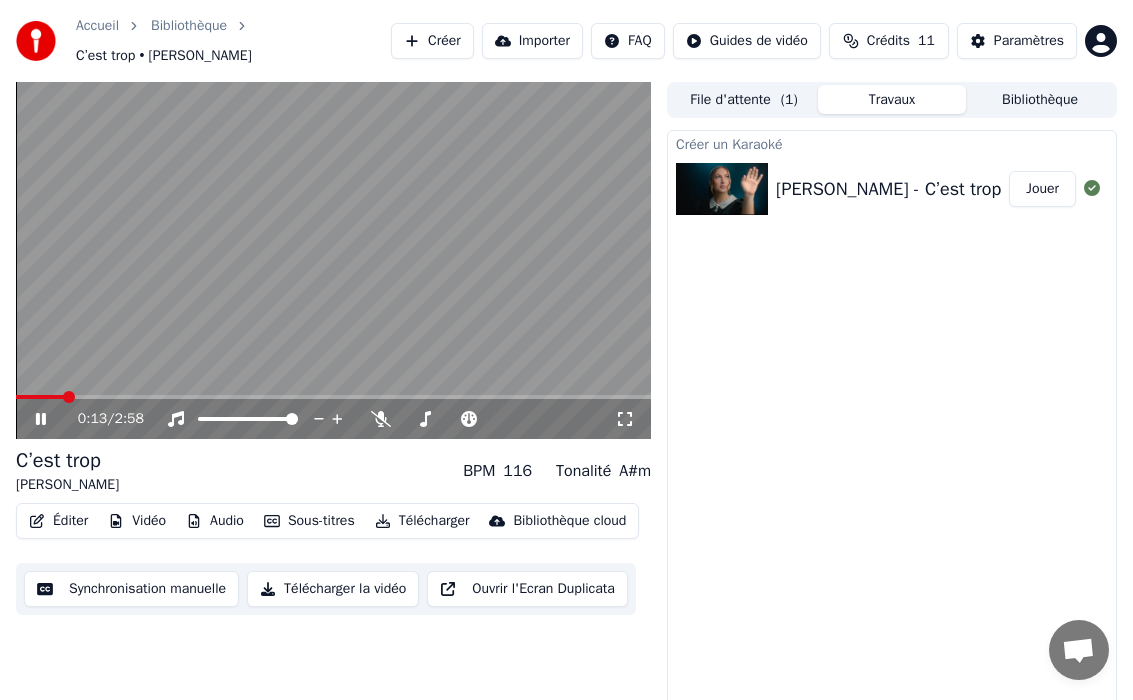 click 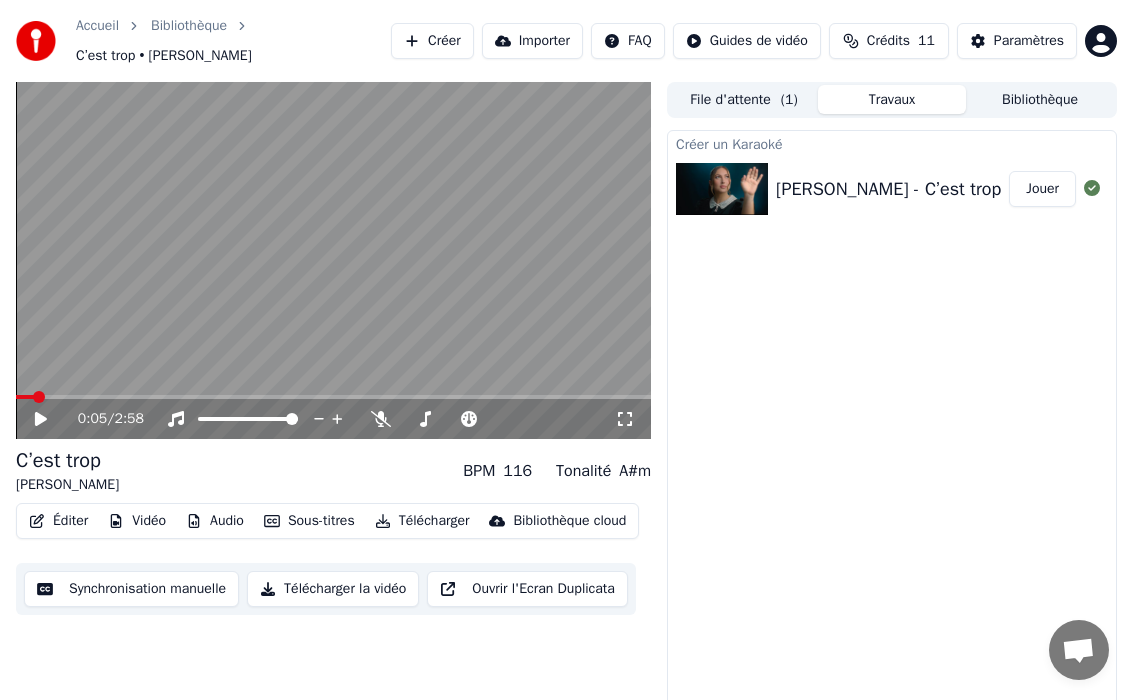 click at bounding box center (39, 397) 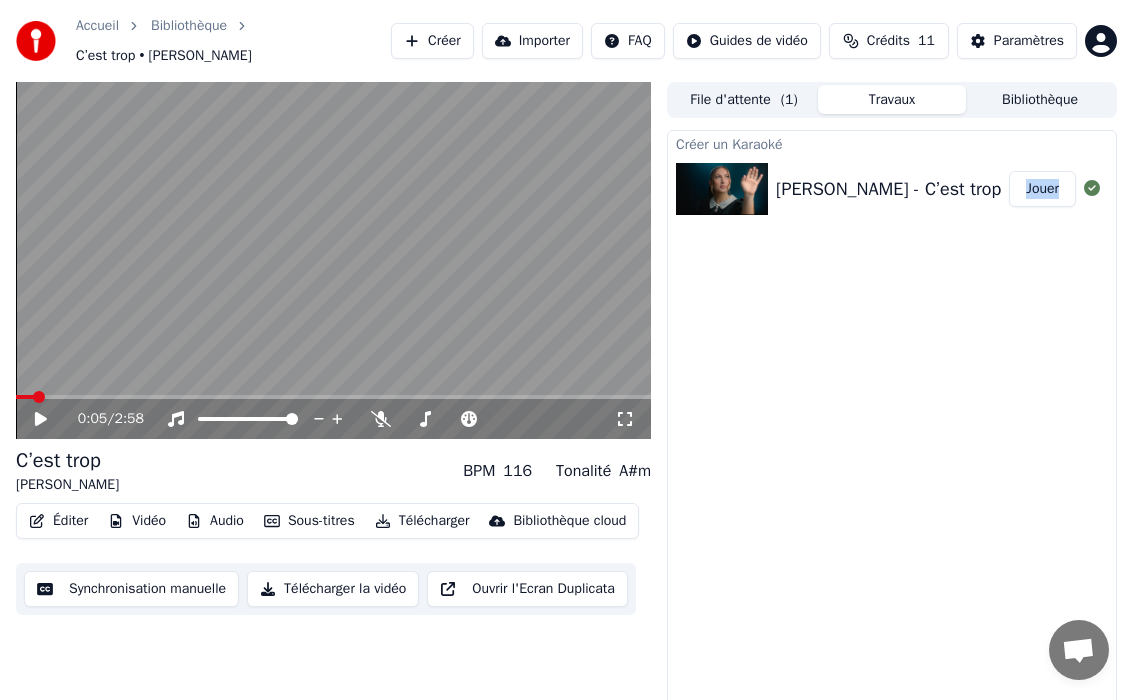 drag, startPoint x: 1129, startPoint y: 253, endPoint x: 982, endPoint y: 242, distance: 147.411 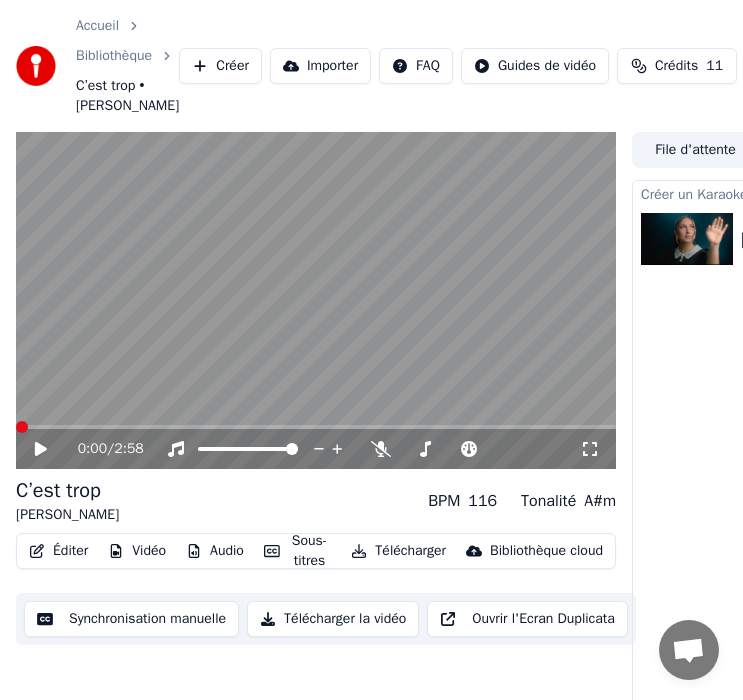 click at bounding box center [22, 427] 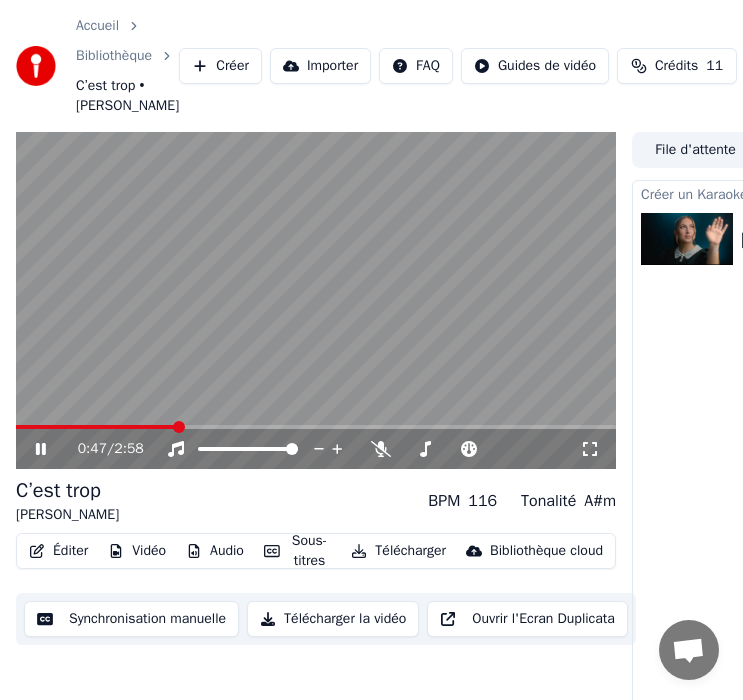 click 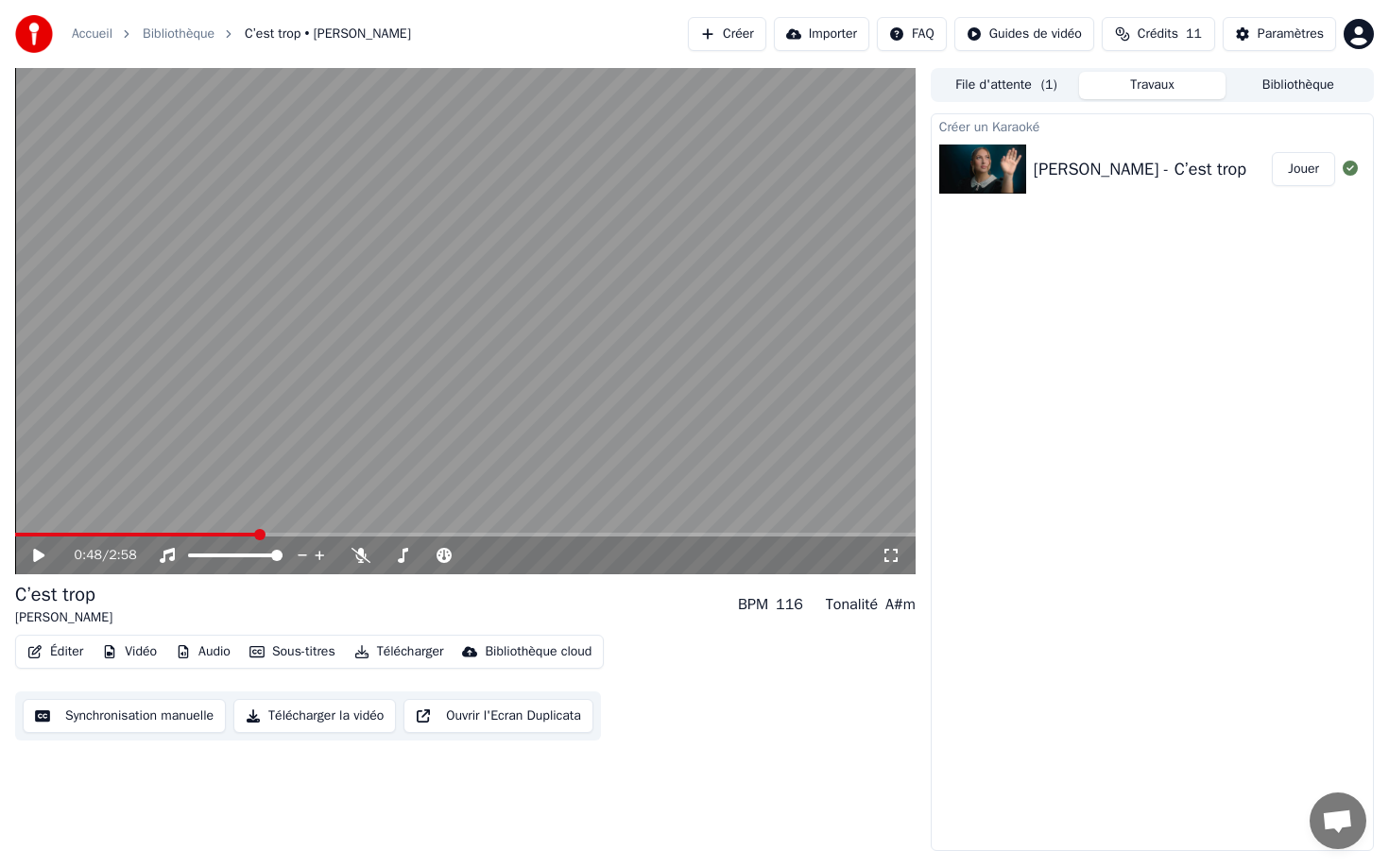 click on "Télécharger la vidéo" at bounding box center [315, 716] 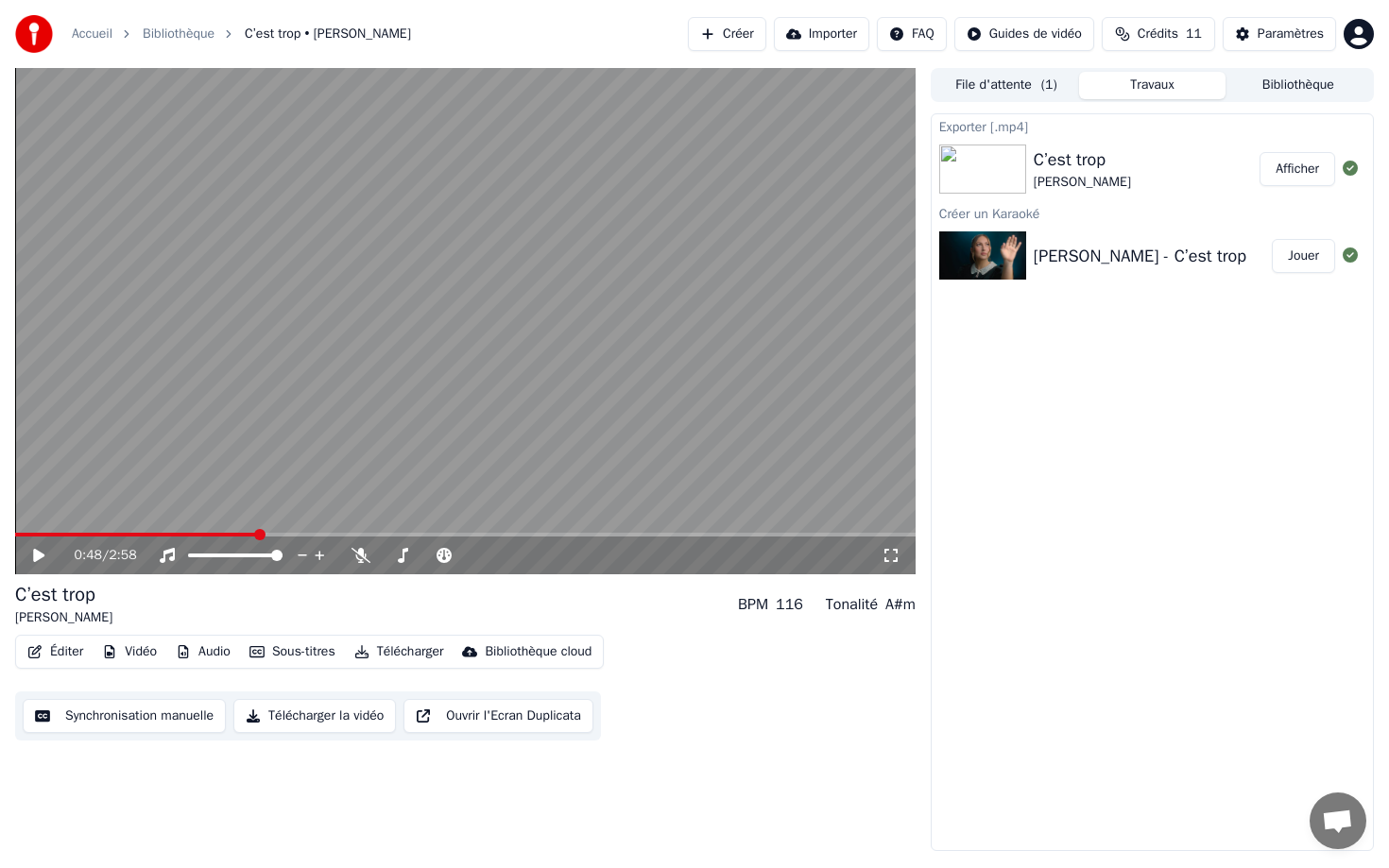 click on "Crédits 11" at bounding box center [1158, 34] 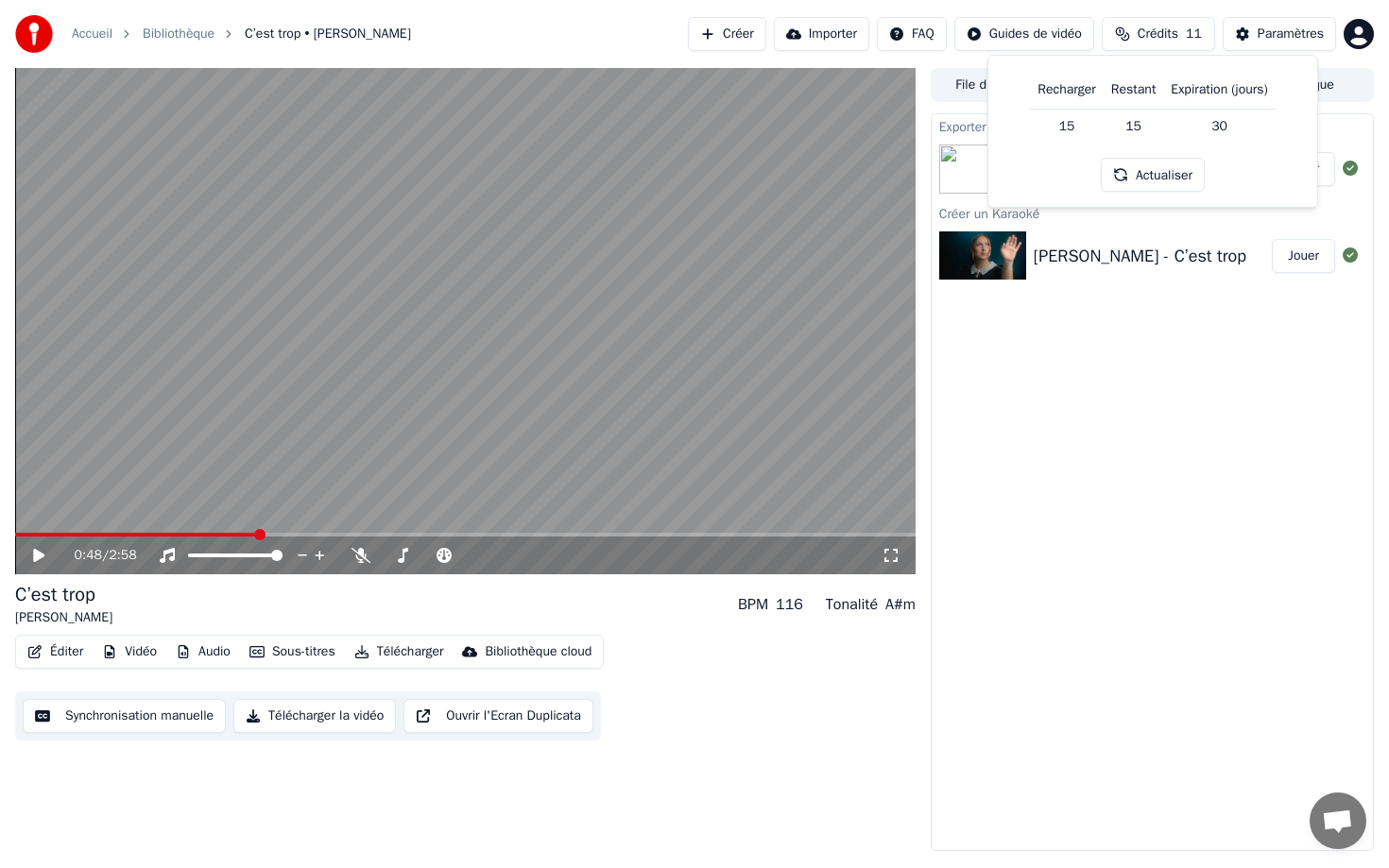 click on "Exporter [.mp4] C’est trop [PERSON_NAME] Afficher Créer un Karaoké [PERSON_NAME] - C’est trop Jouer" at bounding box center (1152, 482) 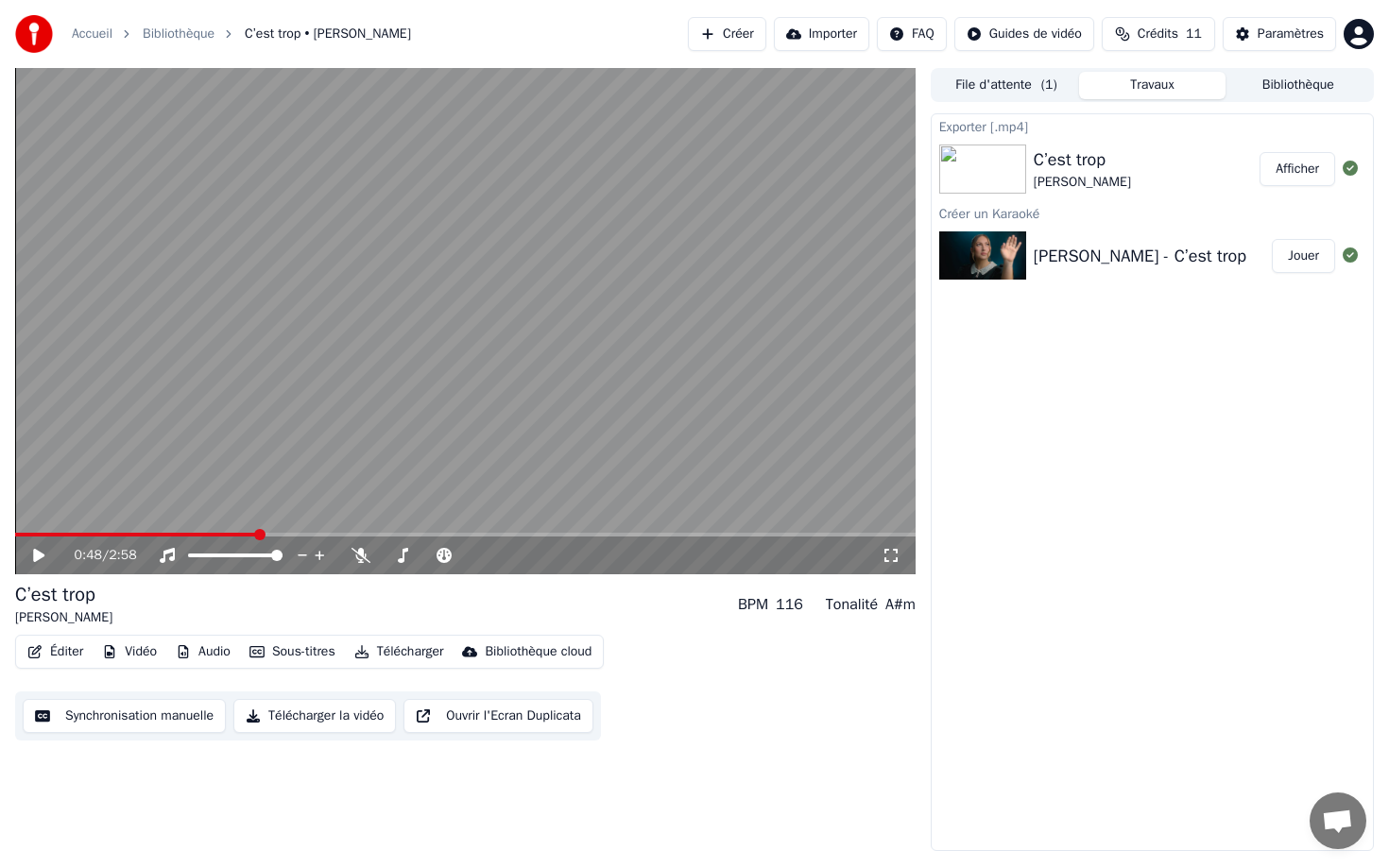 click on "File d'attente ( 1 )" at bounding box center (1006, 85) 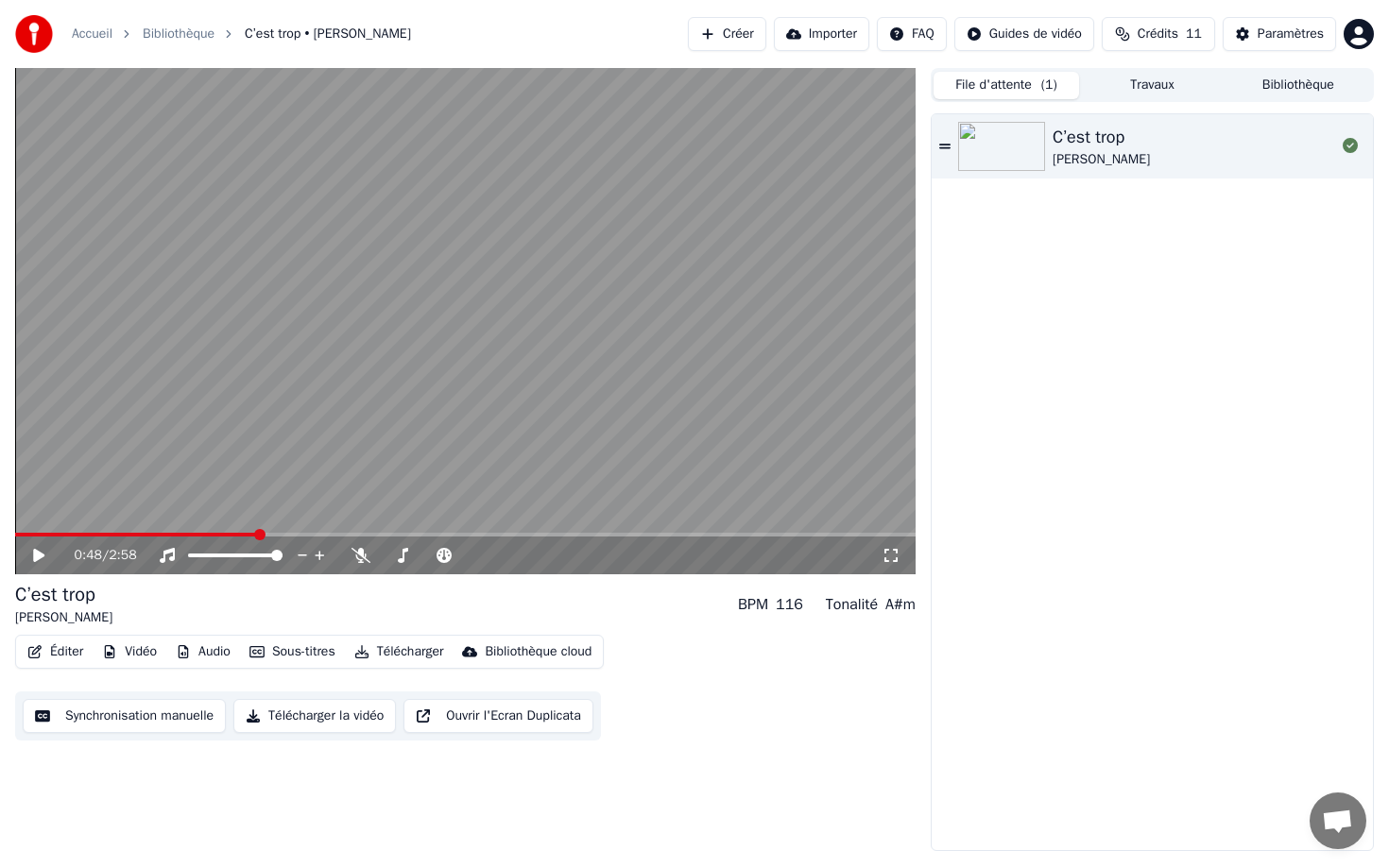 click on "Travaux" at bounding box center (1152, 85) 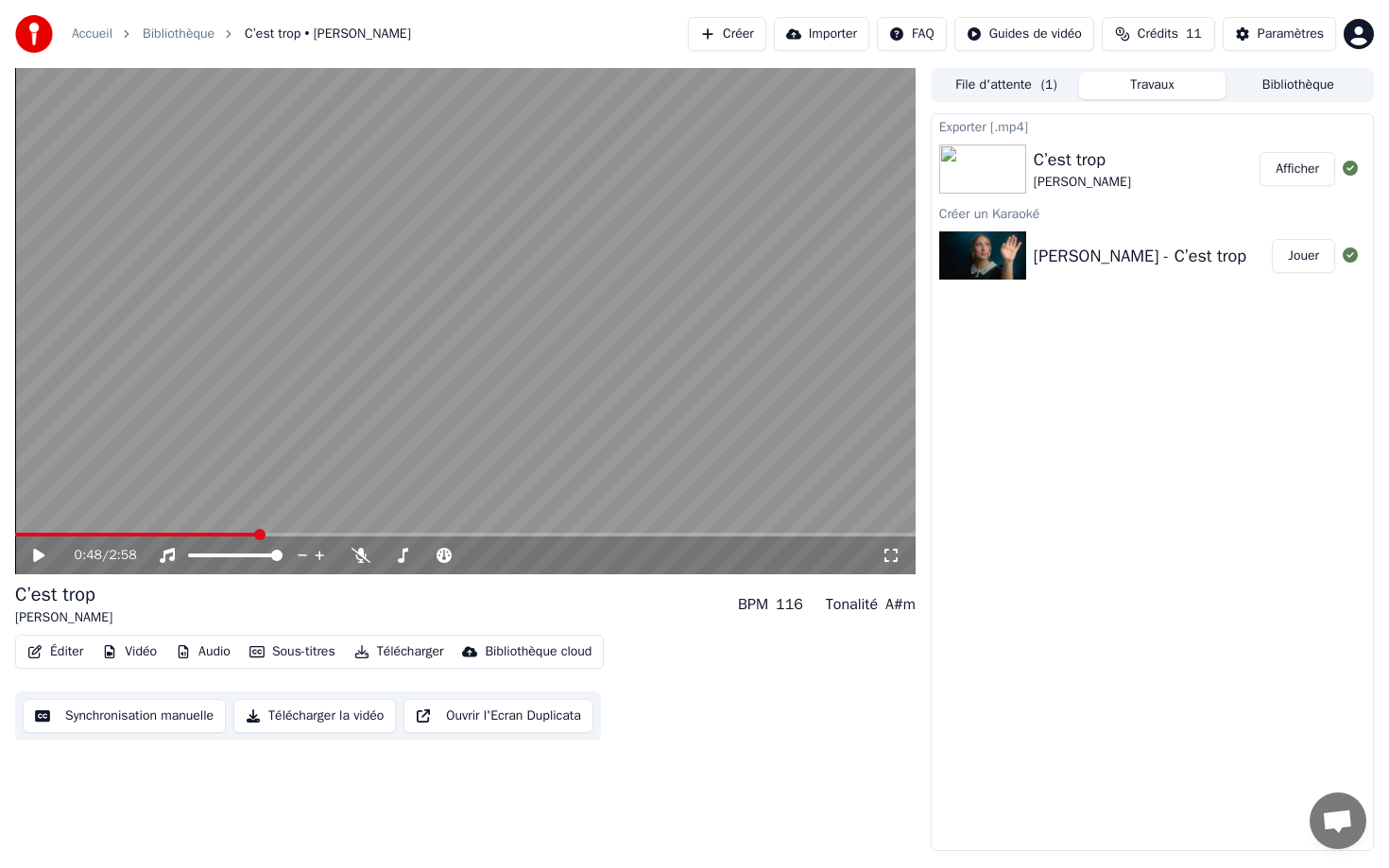 click on "Télécharger" at bounding box center [399, 652] 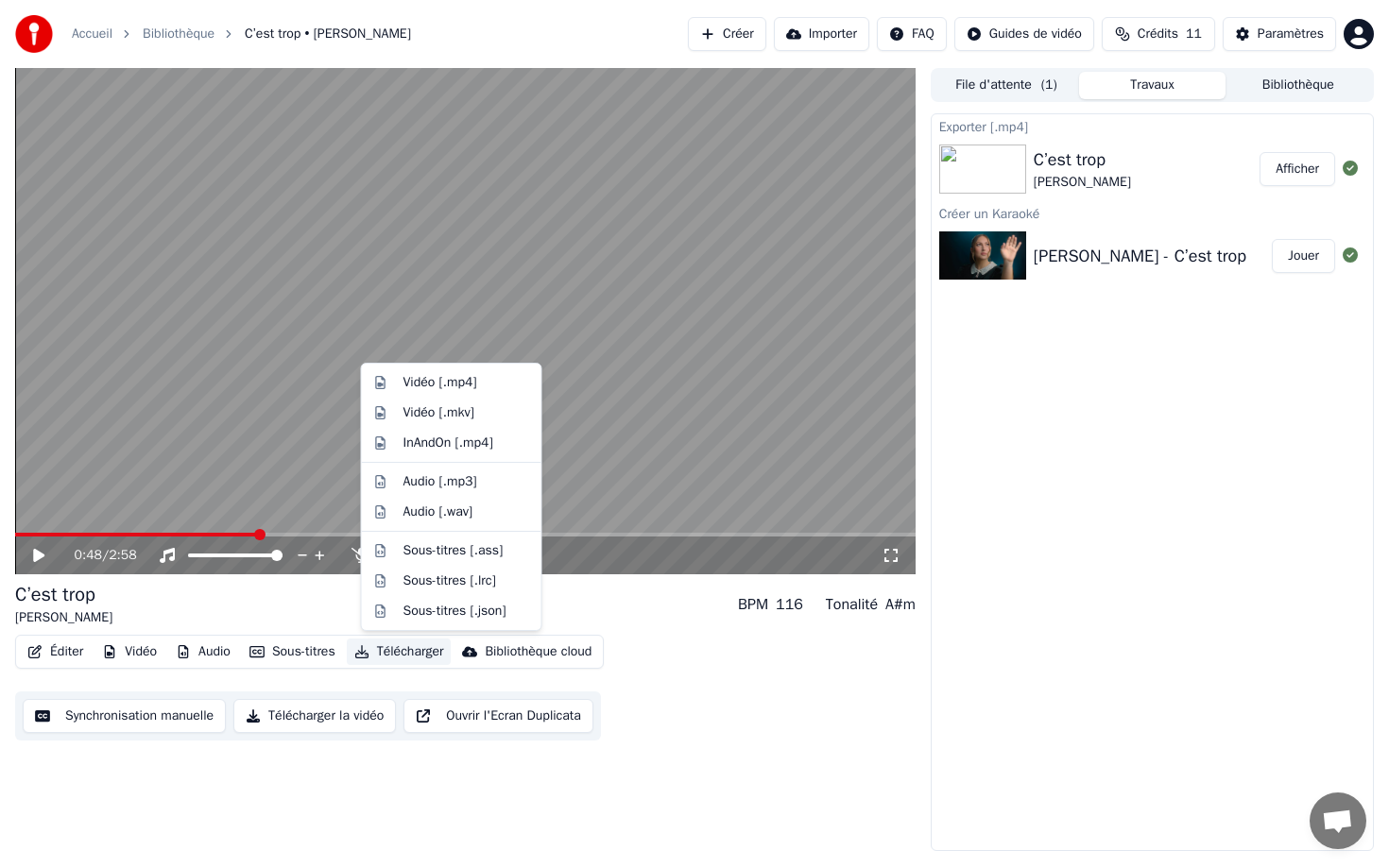 click on "C’est trop [PERSON_NAME]" at bounding box center (1146, 169) 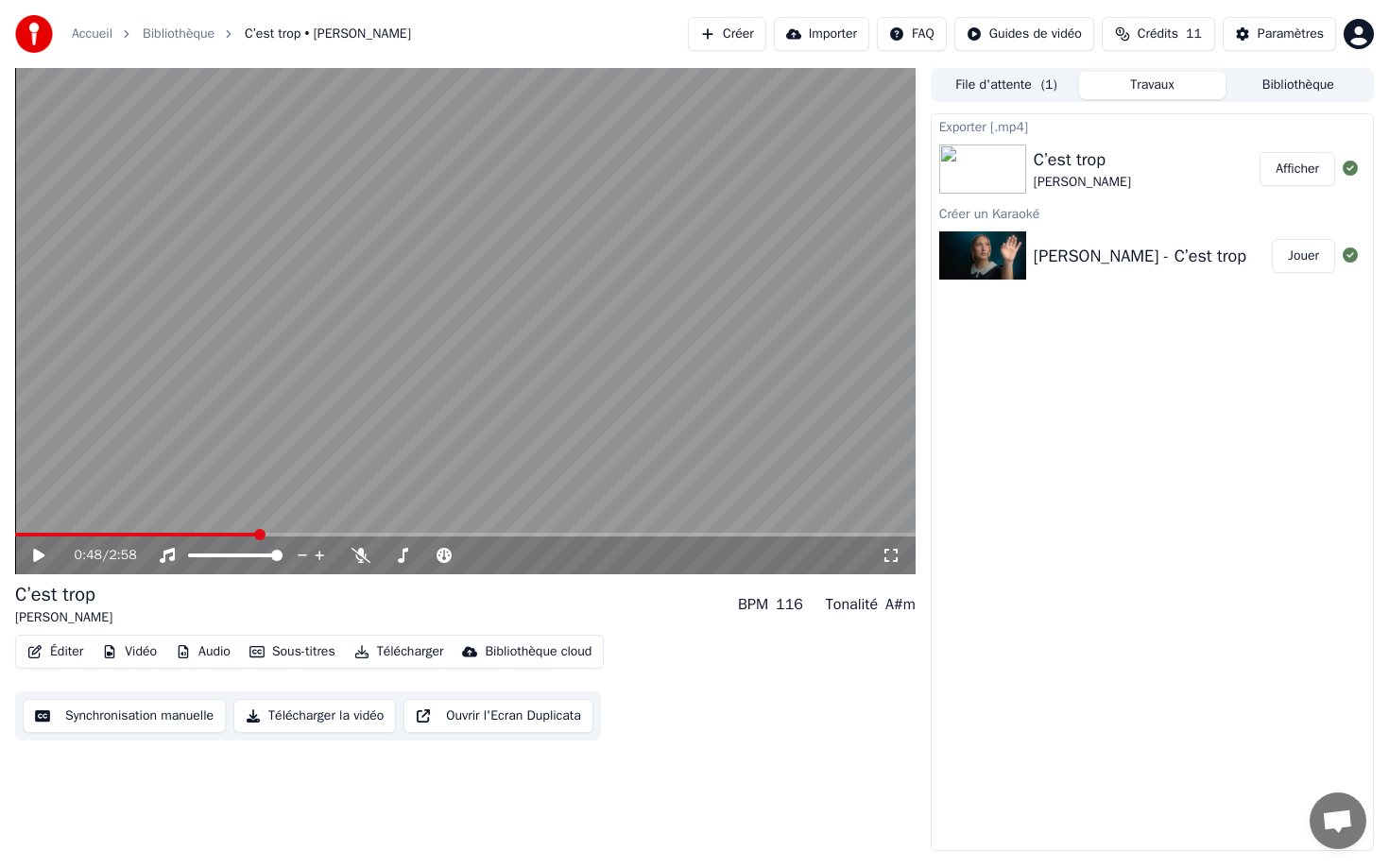 click on "Afficher" at bounding box center [1297, 169] 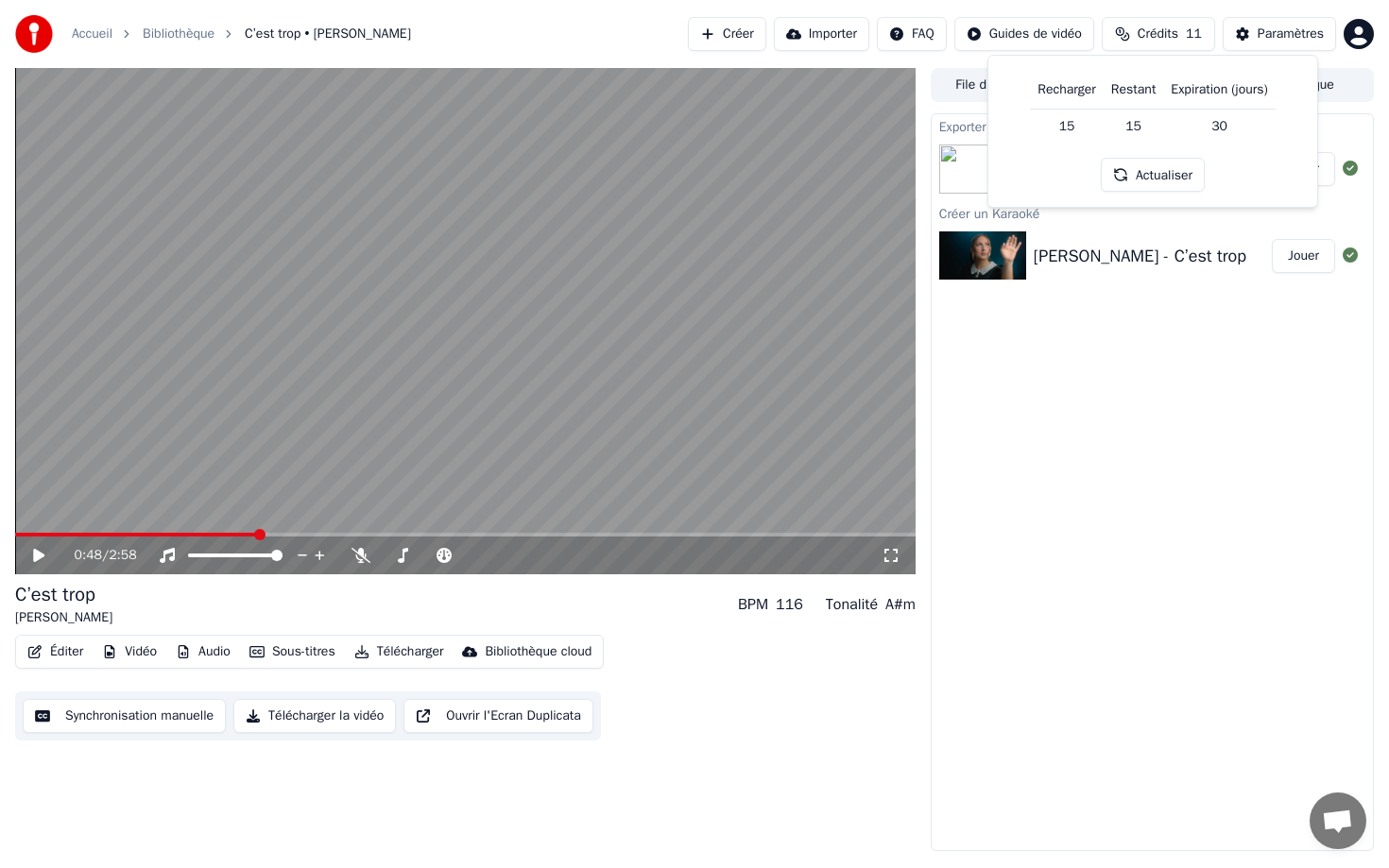 click on "Actualiser" at bounding box center (1153, 175) 